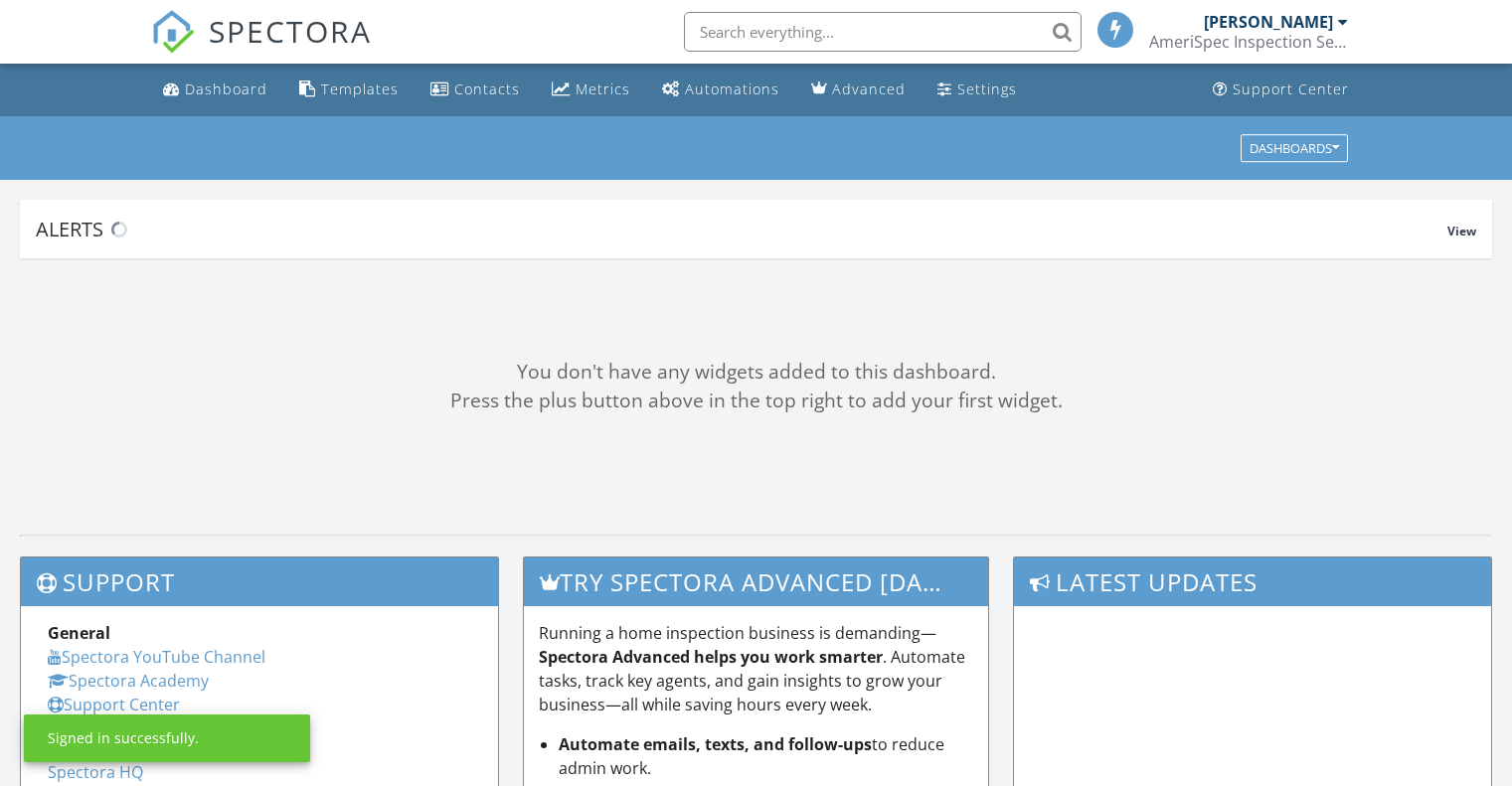 scroll, scrollTop: 0, scrollLeft: 0, axis: both 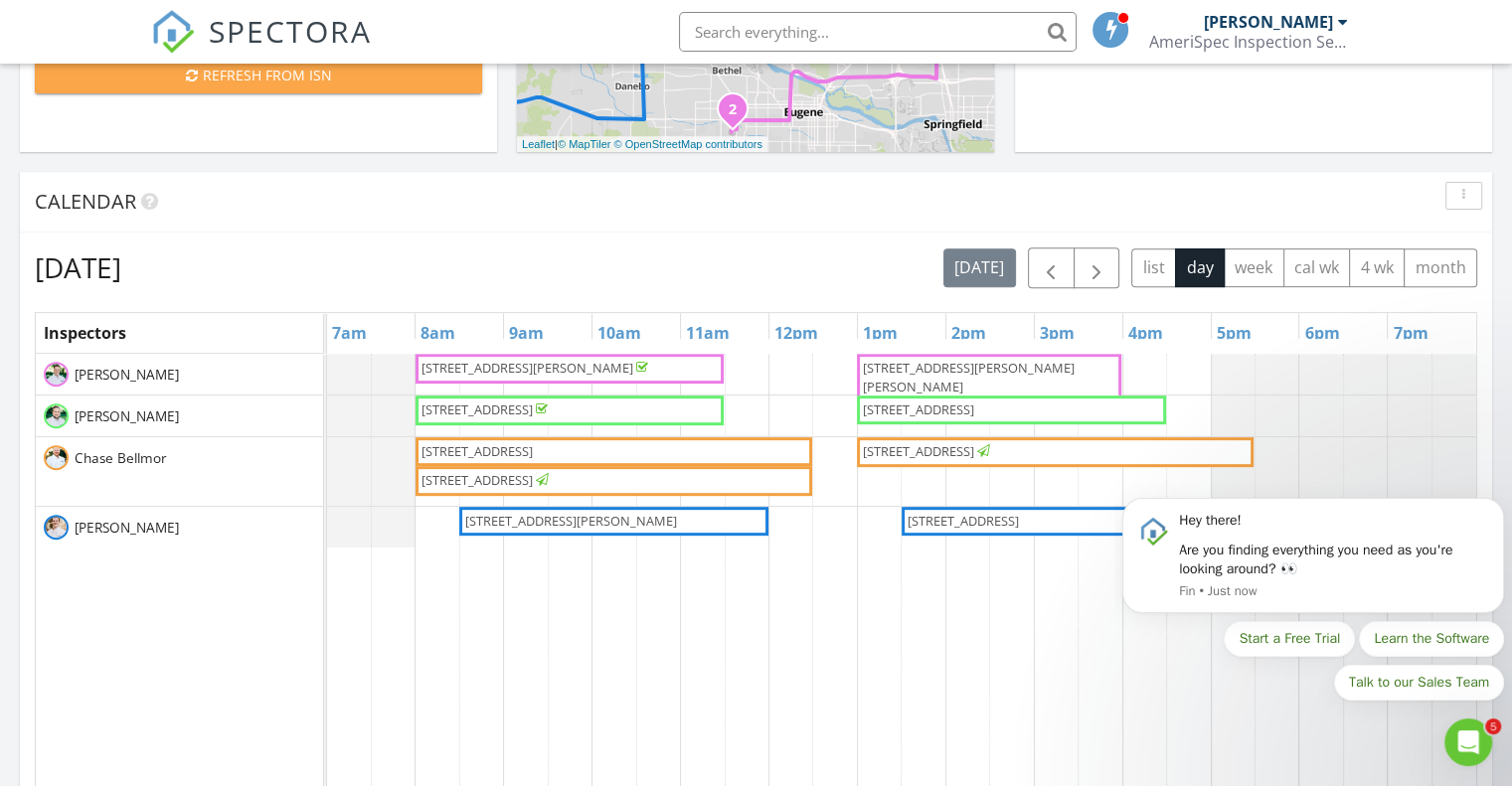 click on "Refresh from ISN" at bounding box center [258, 75] 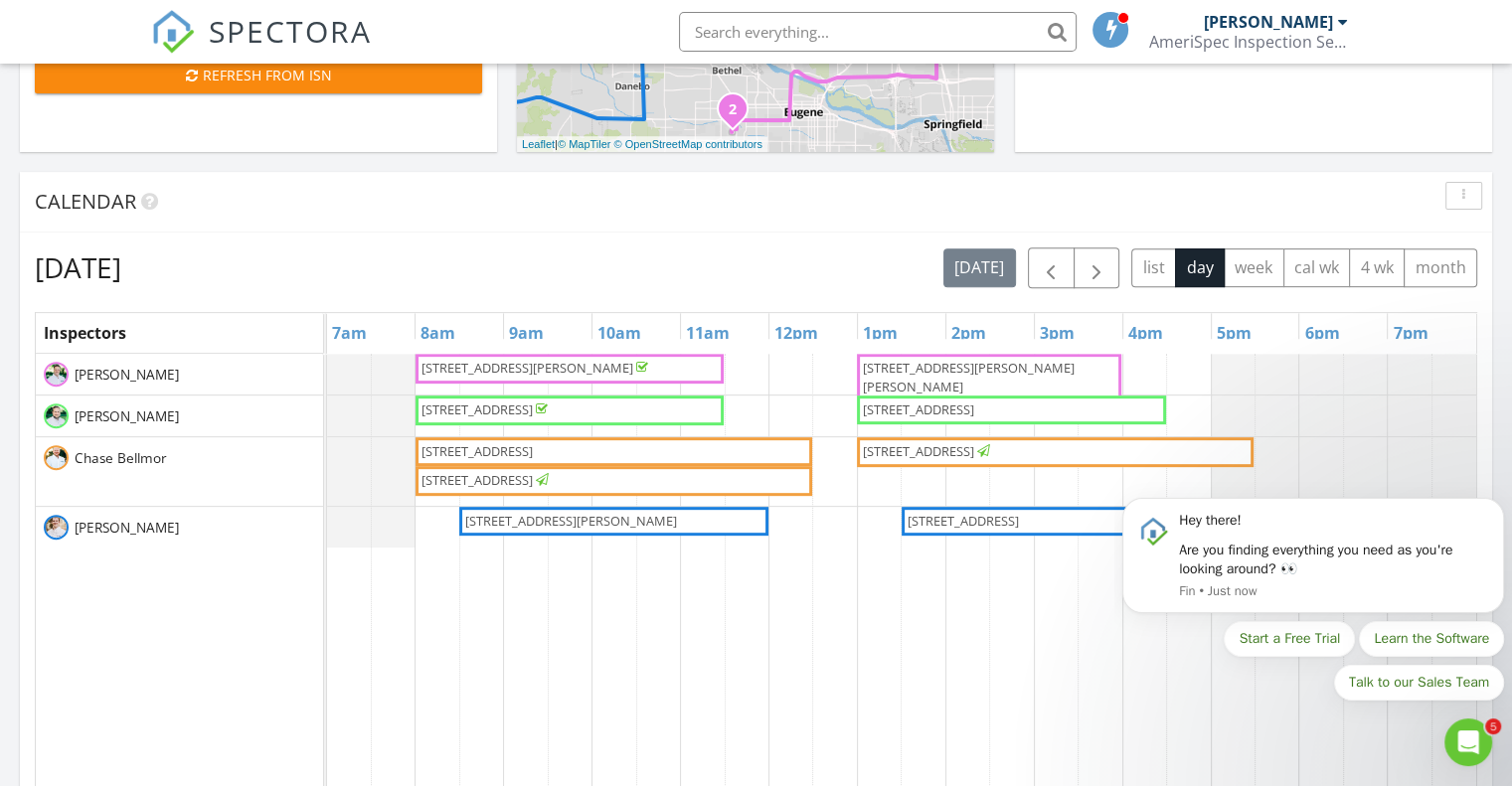 click on "SPECTORA" at bounding box center [261, 32] 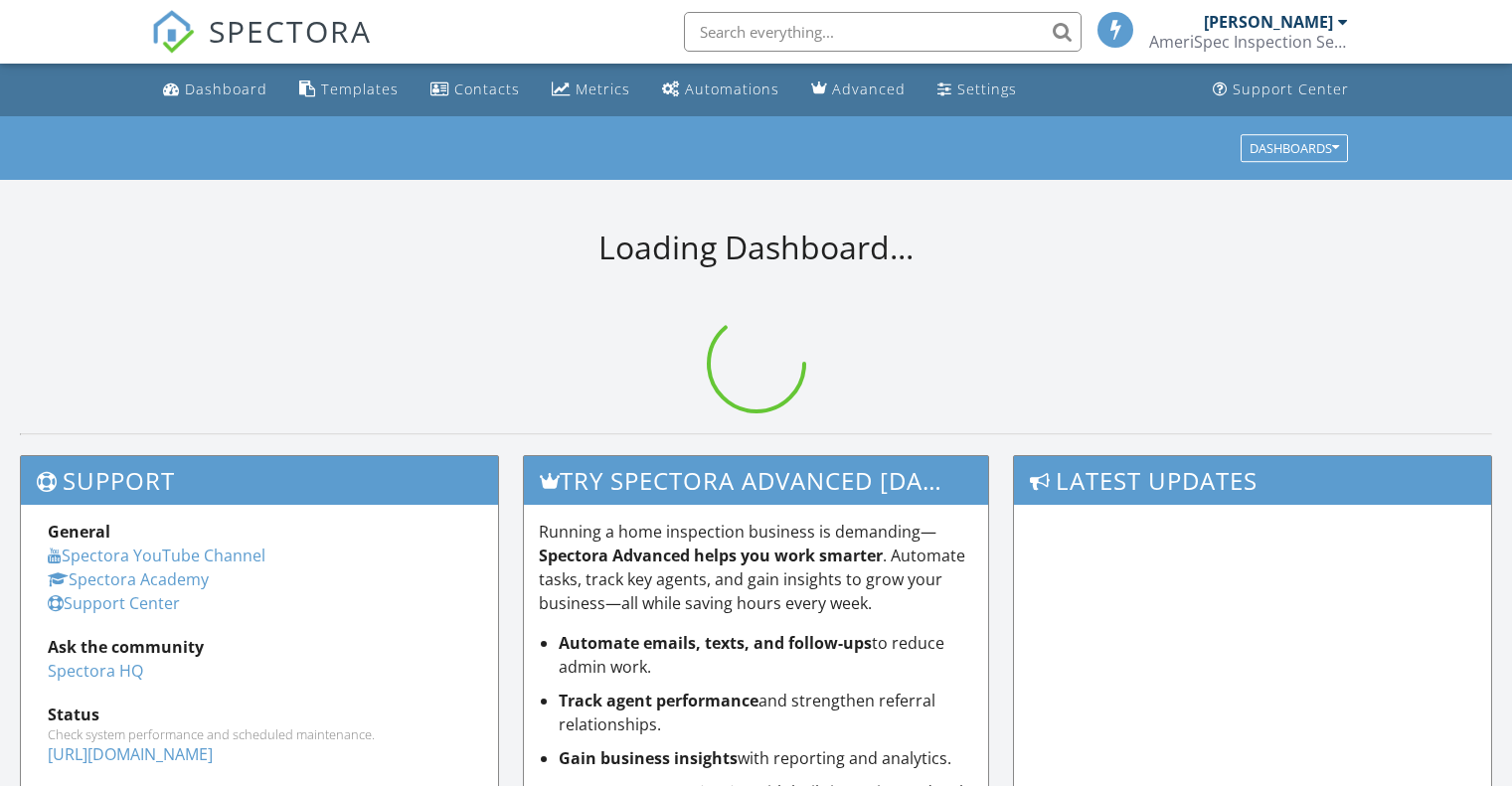 scroll, scrollTop: 0, scrollLeft: 0, axis: both 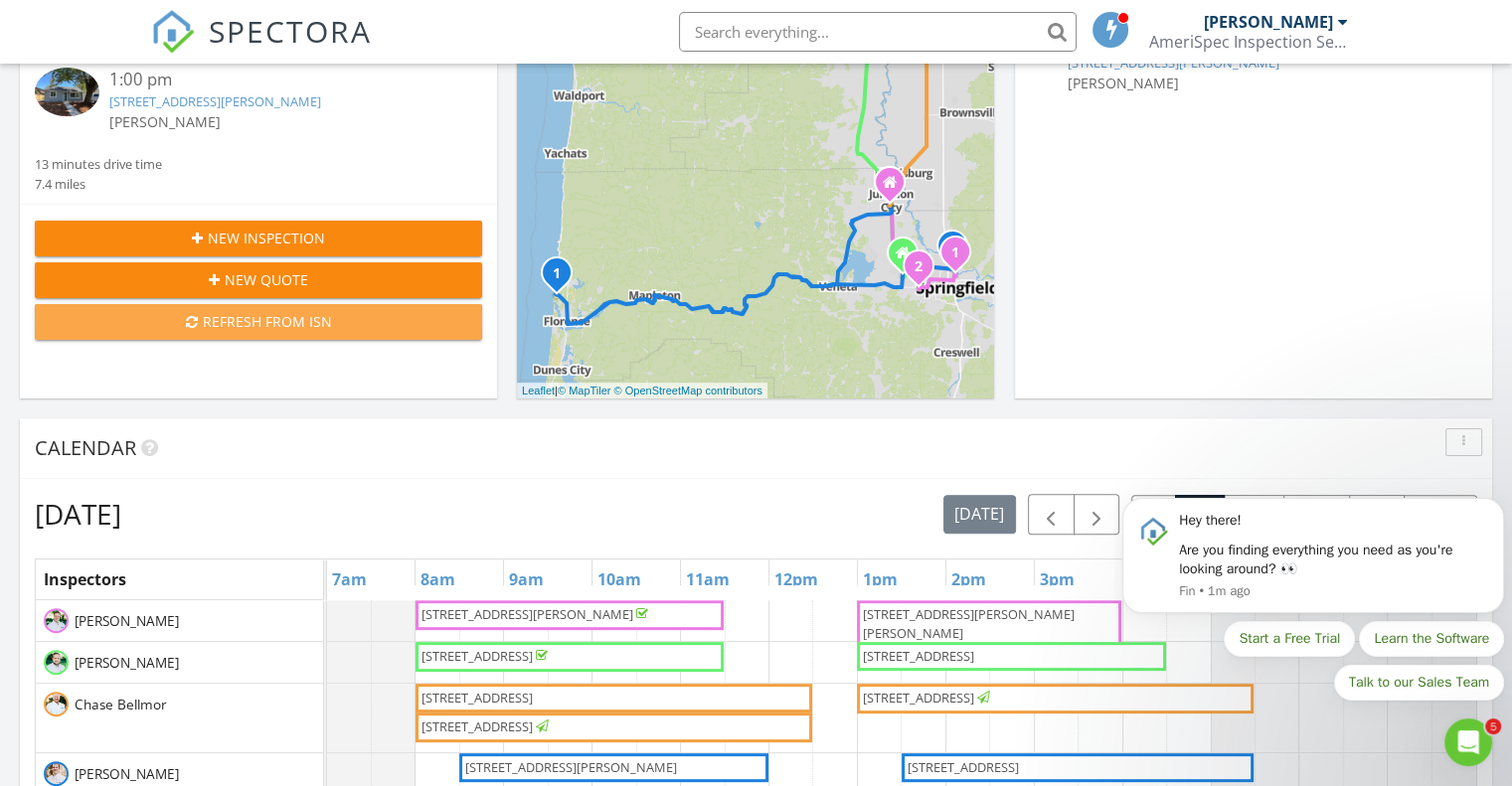 click on "Refresh from ISN" at bounding box center [258, 321] 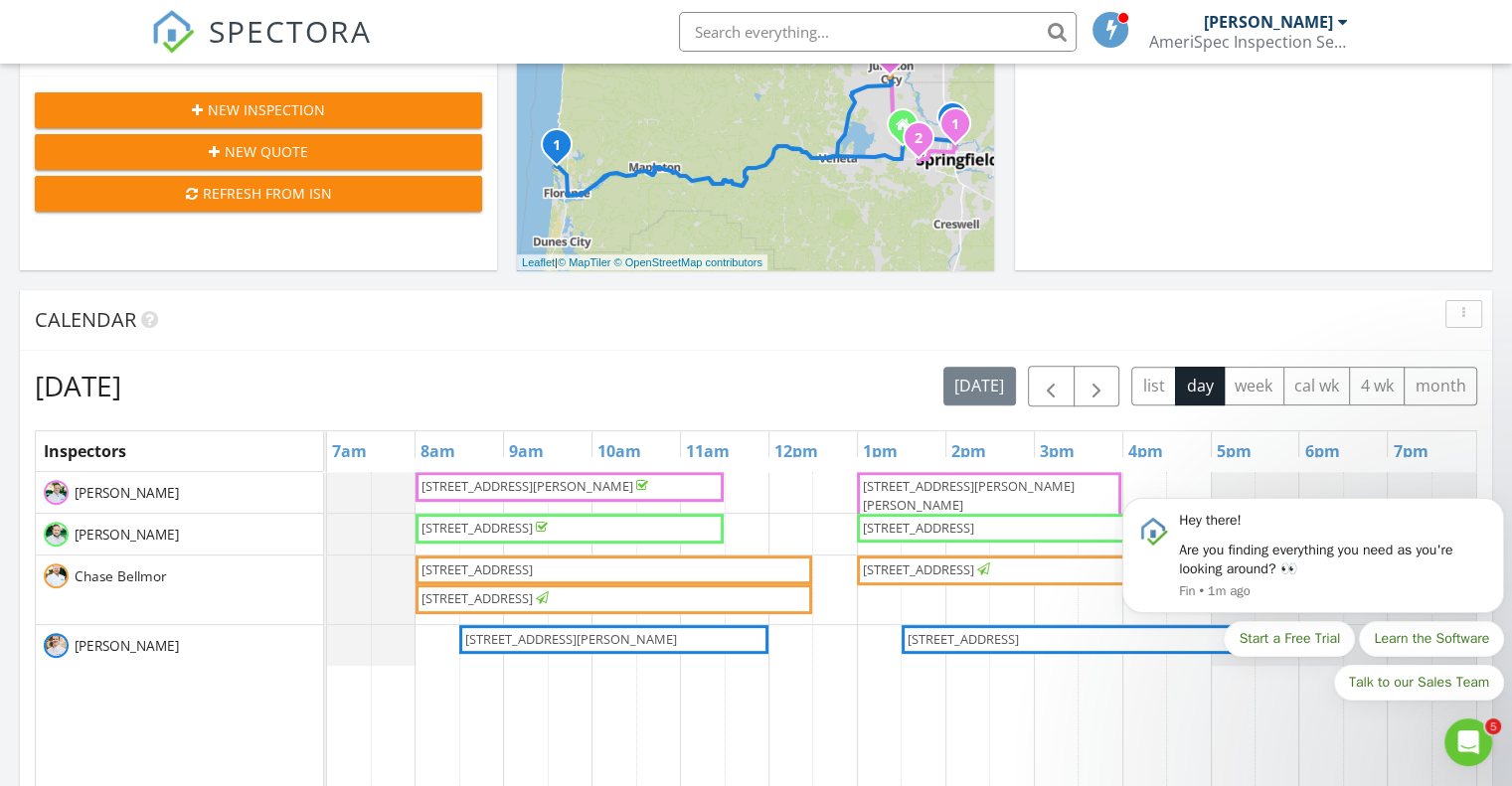 scroll, scrollTop: 580, scrollLeft: 0, axis: vertical 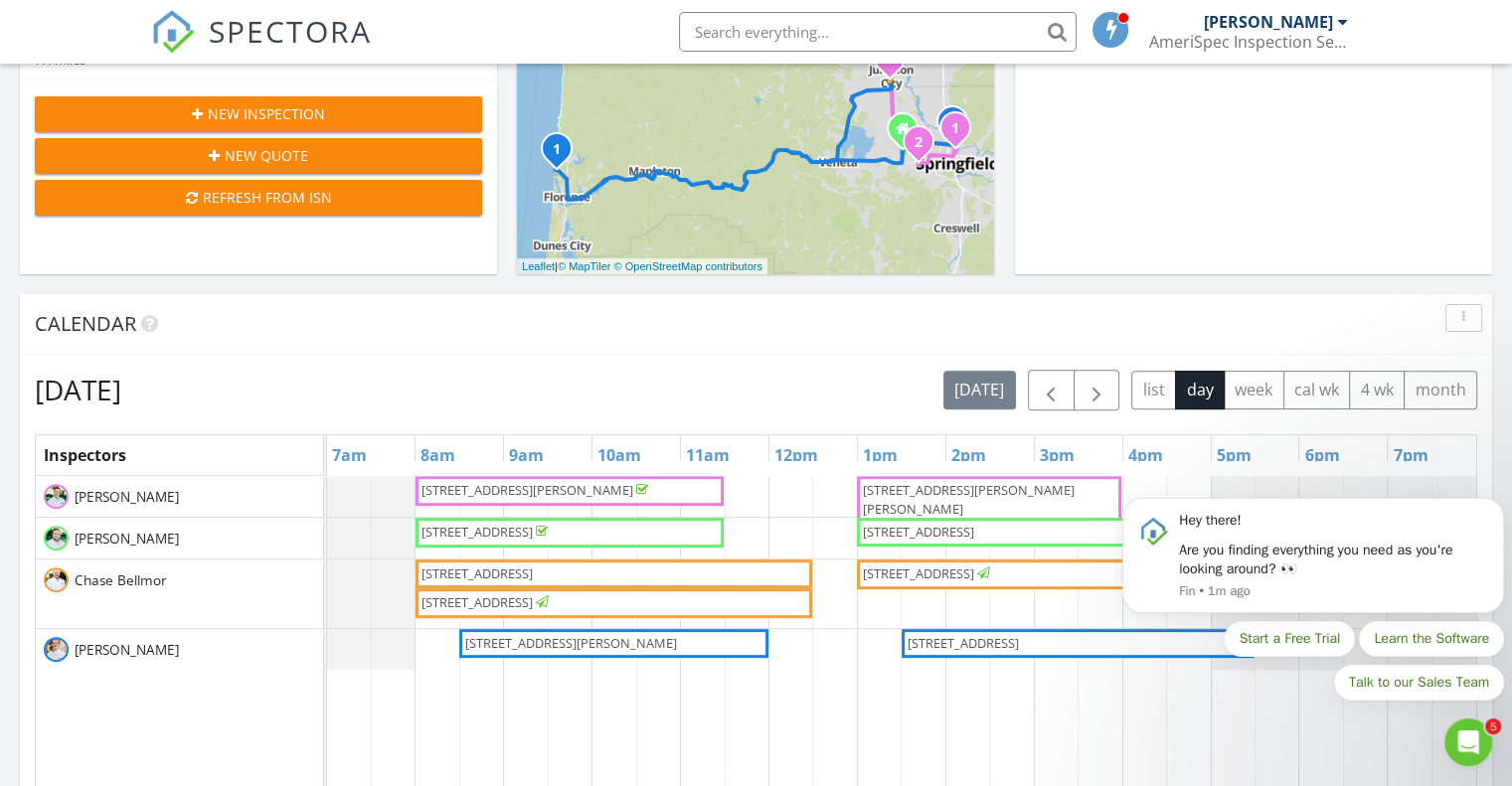 click on "In Progress
Matt Waddell
06/30/25 5:00 pm   3322 Walton Ln, Eugene, OR 97408
Matt Waddell
07/10/25 1:00 pm   1489 McKinley Ct, Eugene, OR 97402
Matt Waddell" at bounding box center [1254, -14] 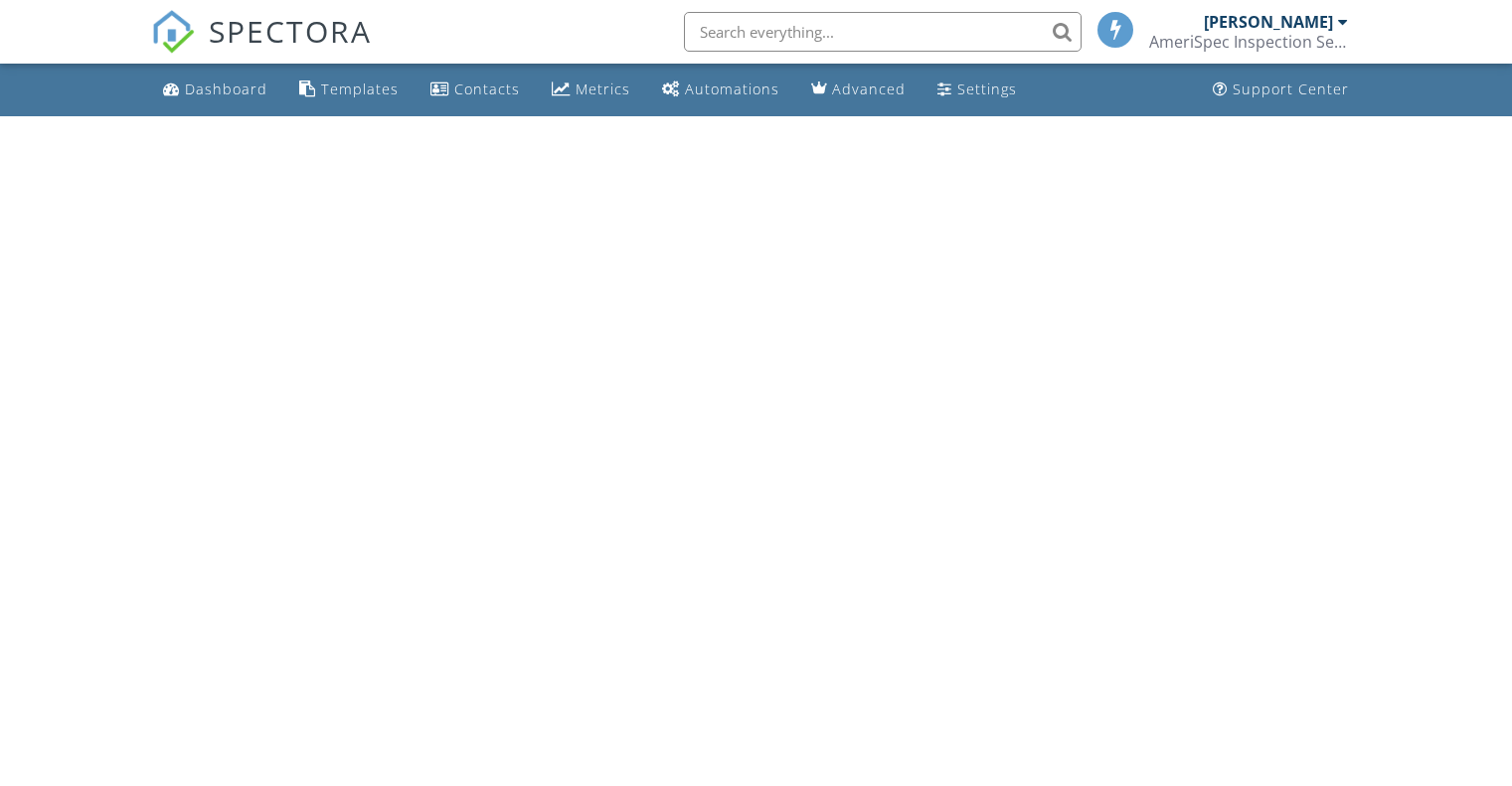 scroll, scrollTop: 0, scrollLeft: 0, axis: both 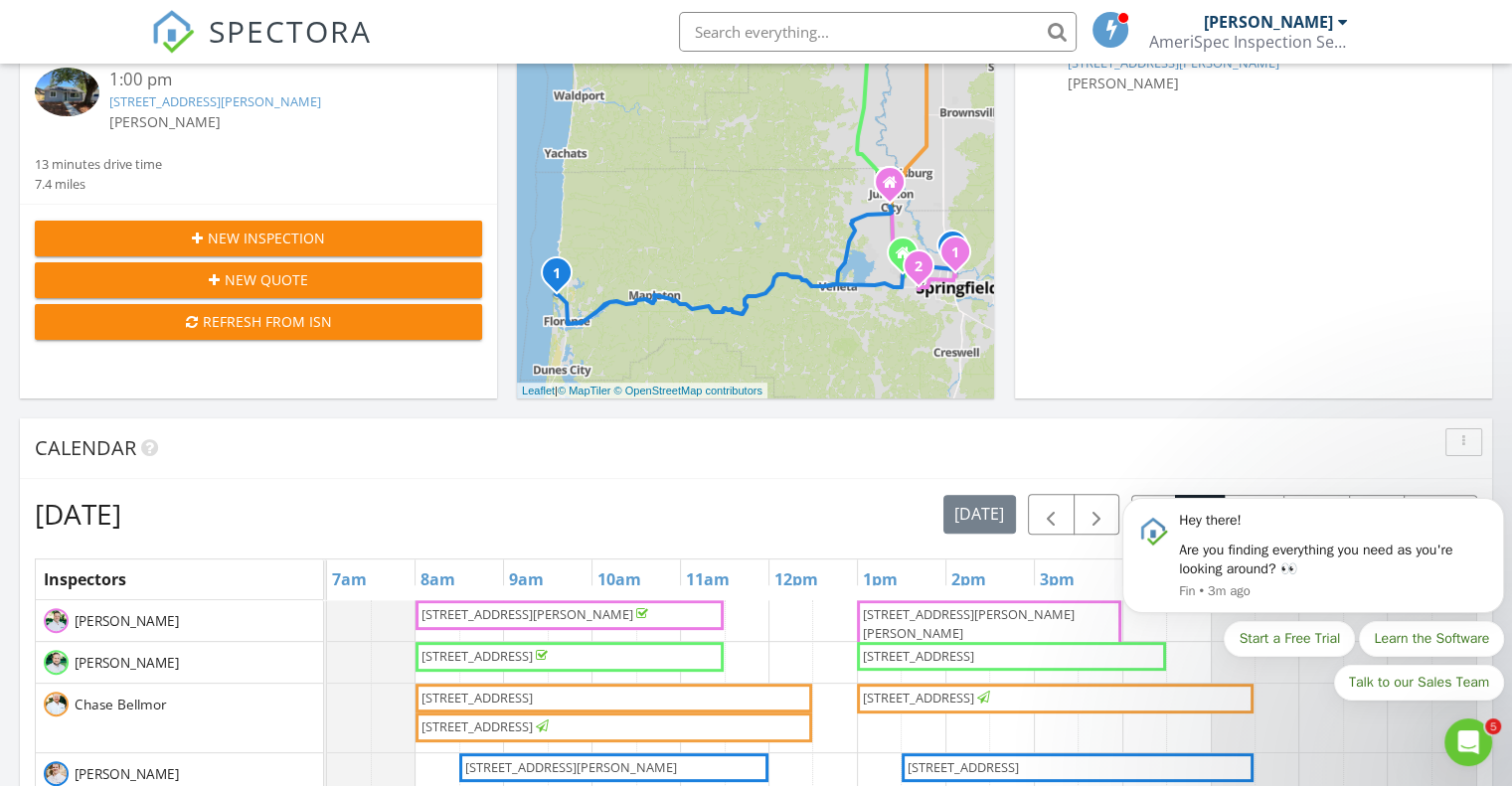 click on "Refresh from ISN" at bounding box center [258, 322] 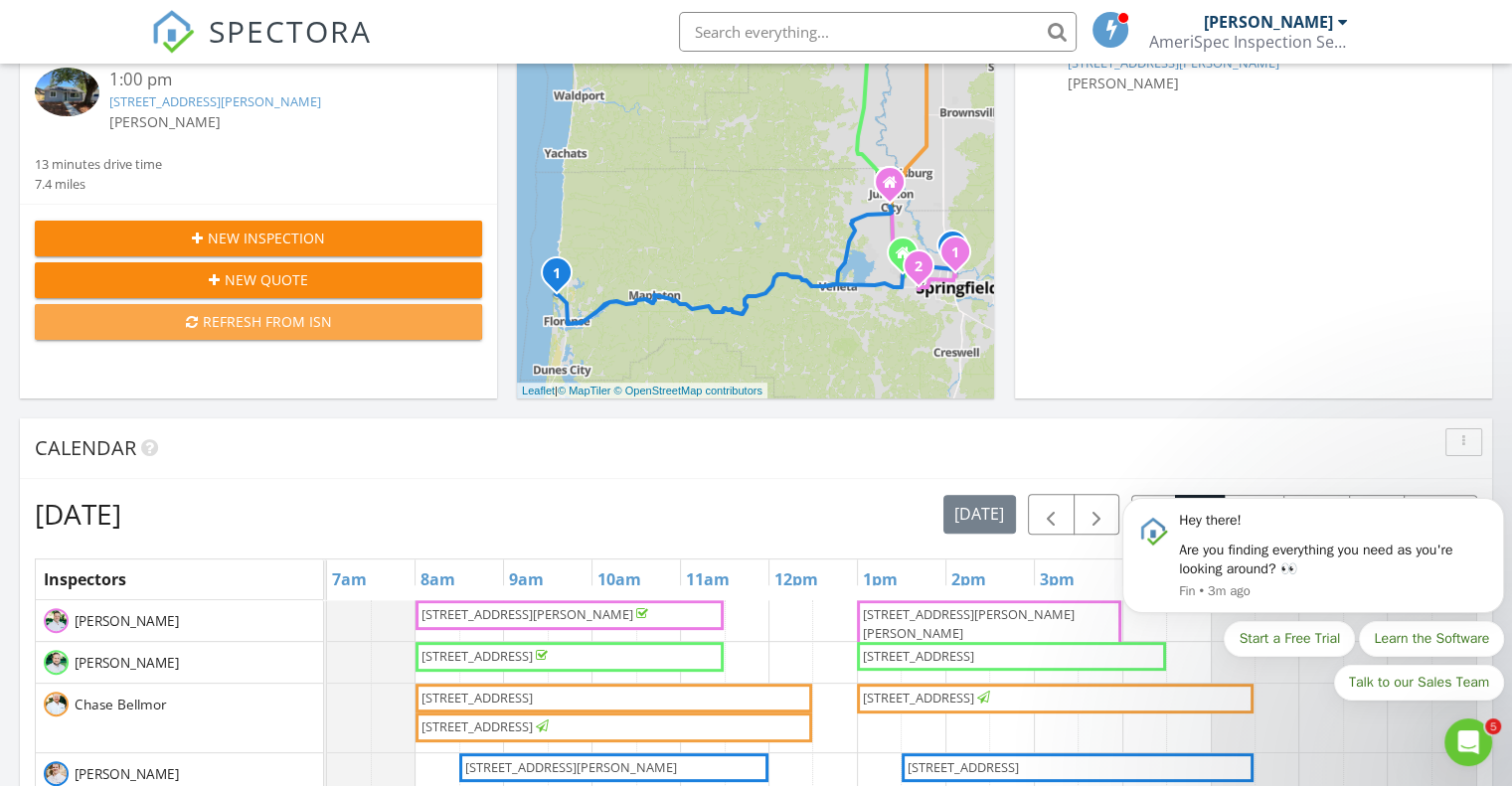 click on "Refresh from ISN" at bounding box center (258, 321) 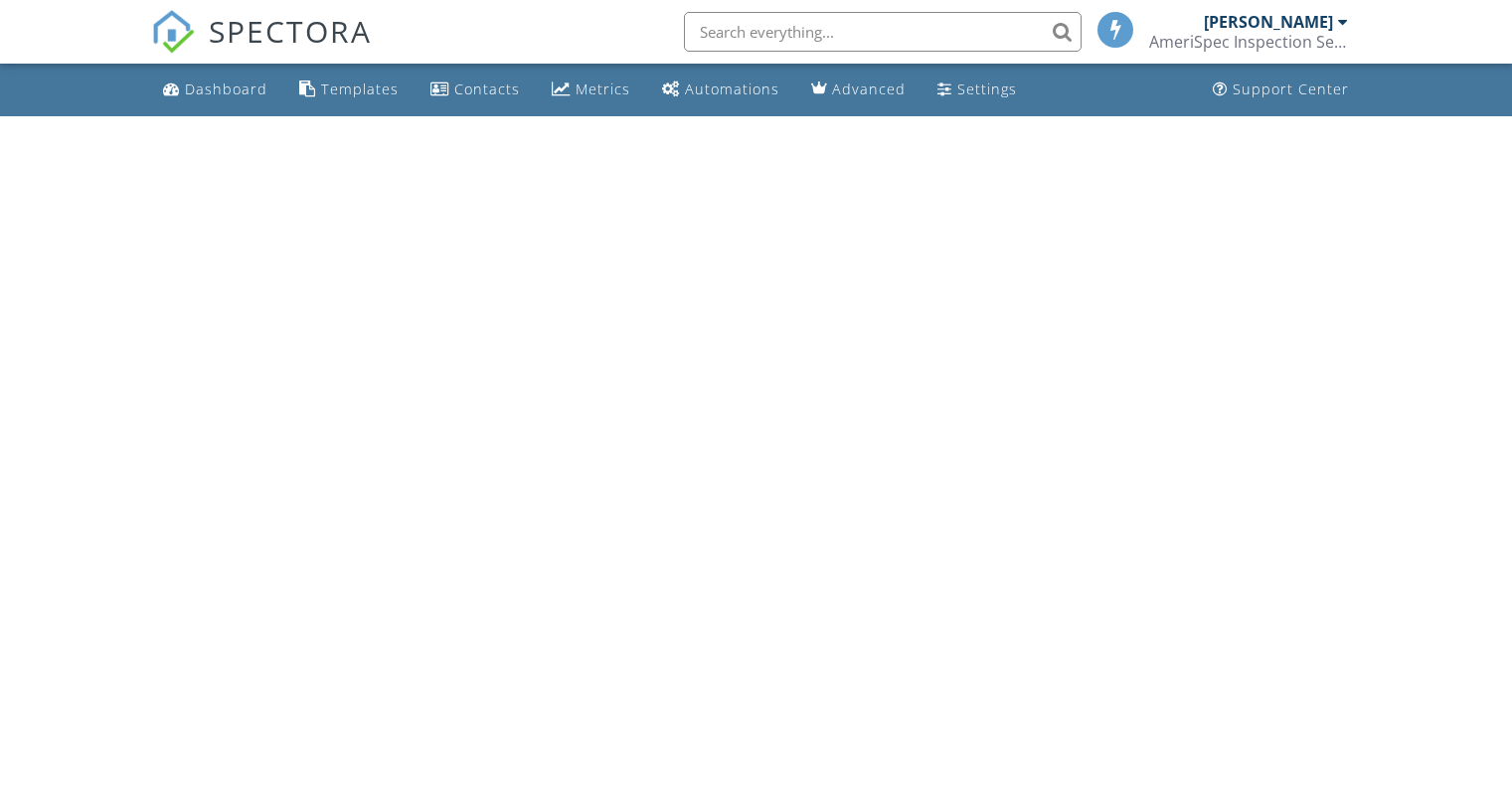 scroll, scrollTop: 0, scrollLeft: 0, axis: both 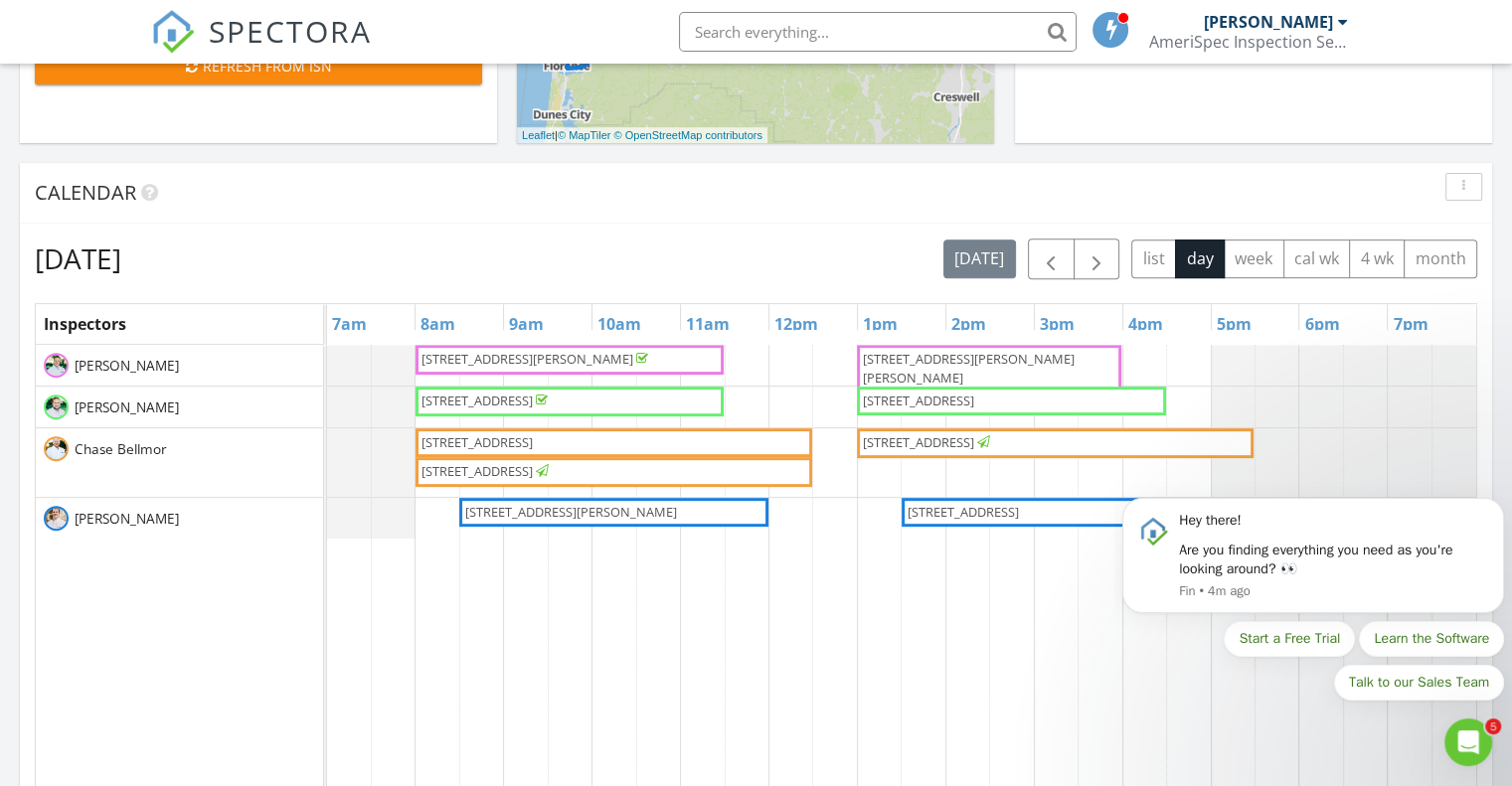 click on "[STREET_ADDRESS]" at bounding box center [919, 442] 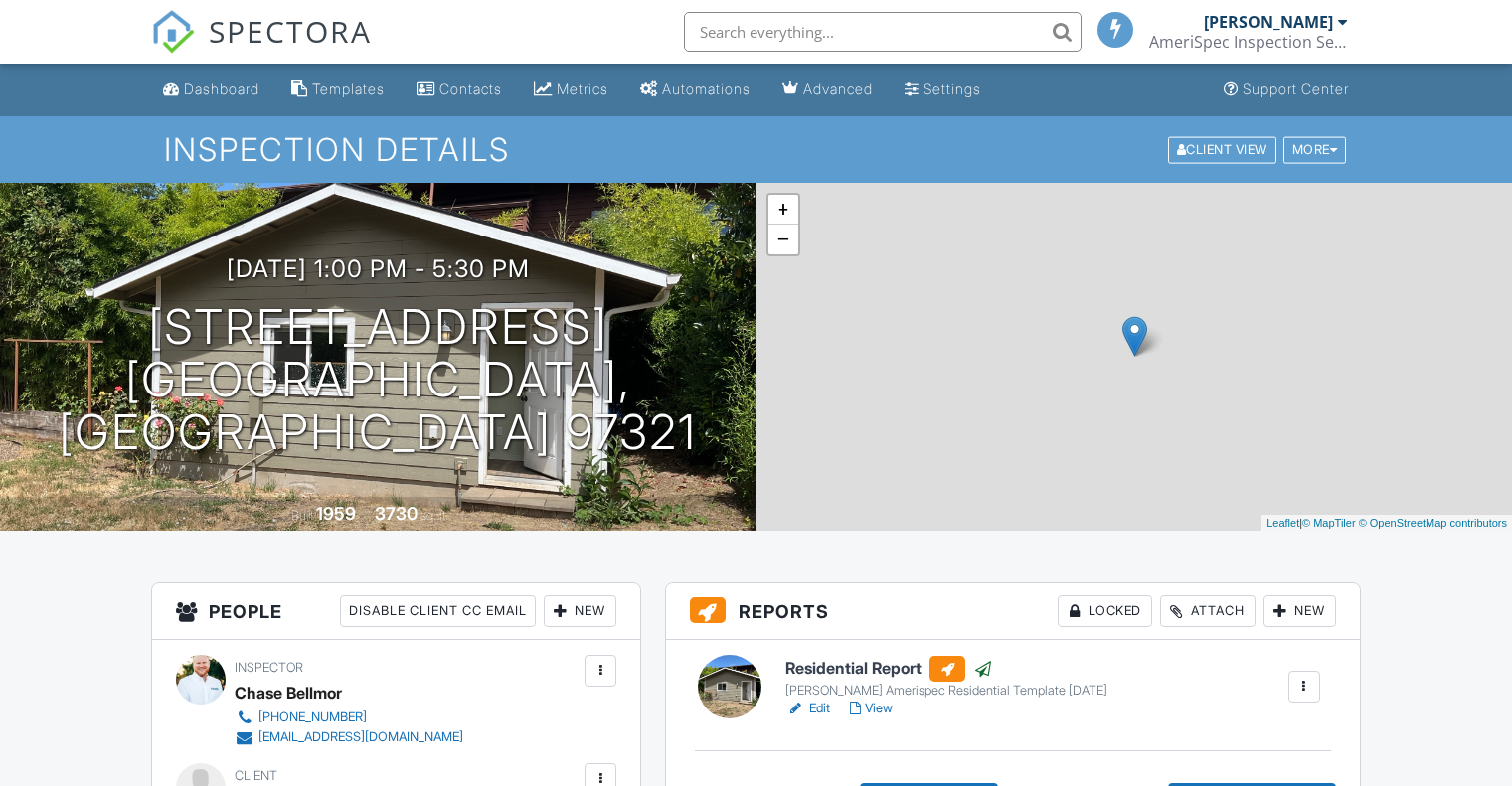 scroll, scrollTop: 0, scrollLeft: 0, axis: both 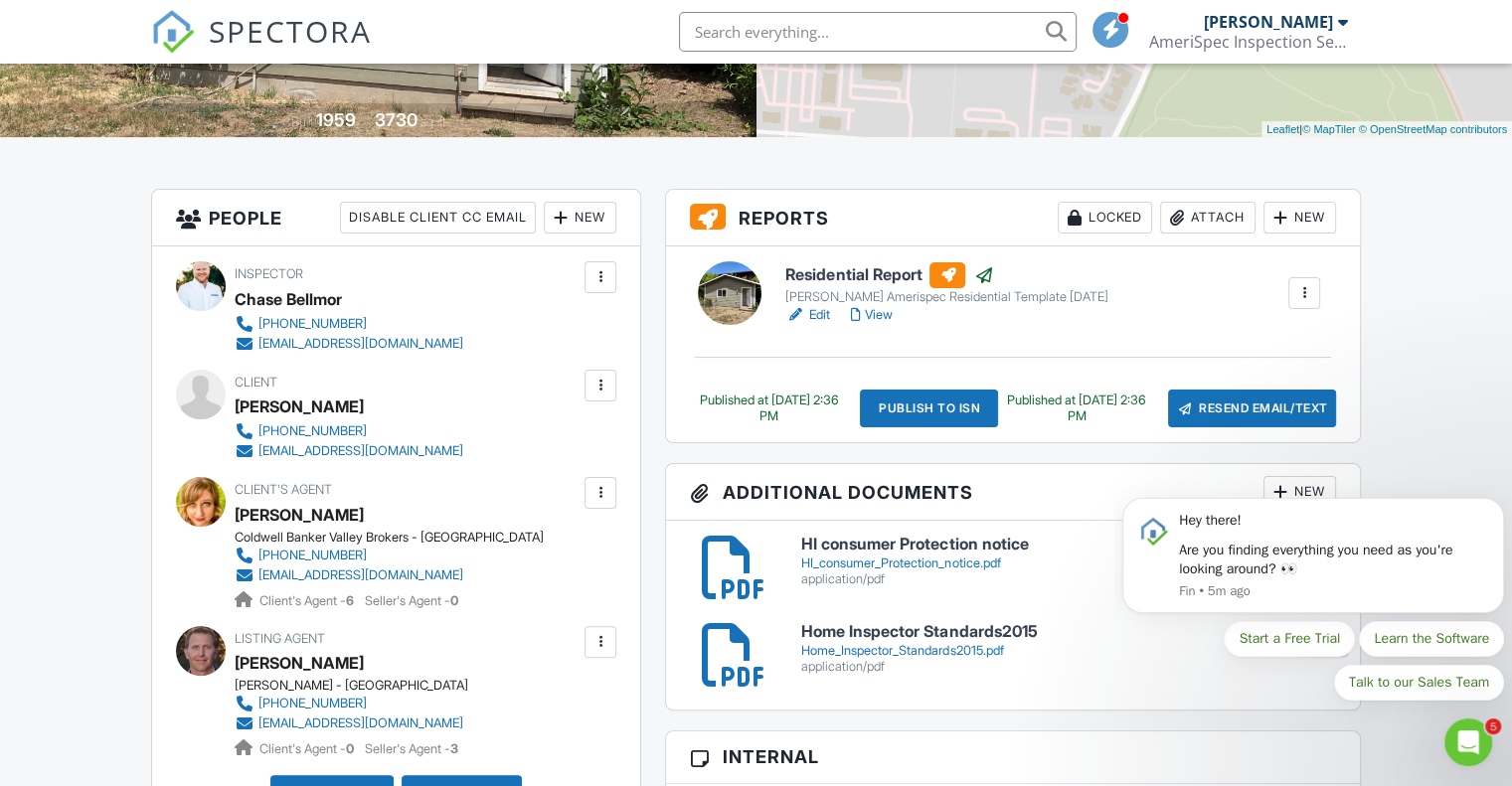 click on "Dashboard
Templates
Contacts
Metrics
Automations
Advanced
Settings
Support Center
Inspection Details
Client View
More
Property Details
Reschedule
Reorder / Copy
Share
Cancel
Delete
Print Order
Convert to V9
View Change Log
07/10/2025  1:00 pm
- 5:30 pm
840 Springhill Dr NW
Albany, OR 97321
Built
1959
3730
sq. ft.
+ − Leaflet  |  © MapTiler   © OpenStreetMap contributors
Reports
Locked
Attach
New
Residential Report
Waddell Amerispec Residential Template 1-31-21
Edit
View
Copy
Reinspection Report
View Log
RRB Log
Delete
Published at 07/10/2025  2:36 PM
Publish to ISN" at bounding box center (756, 821) 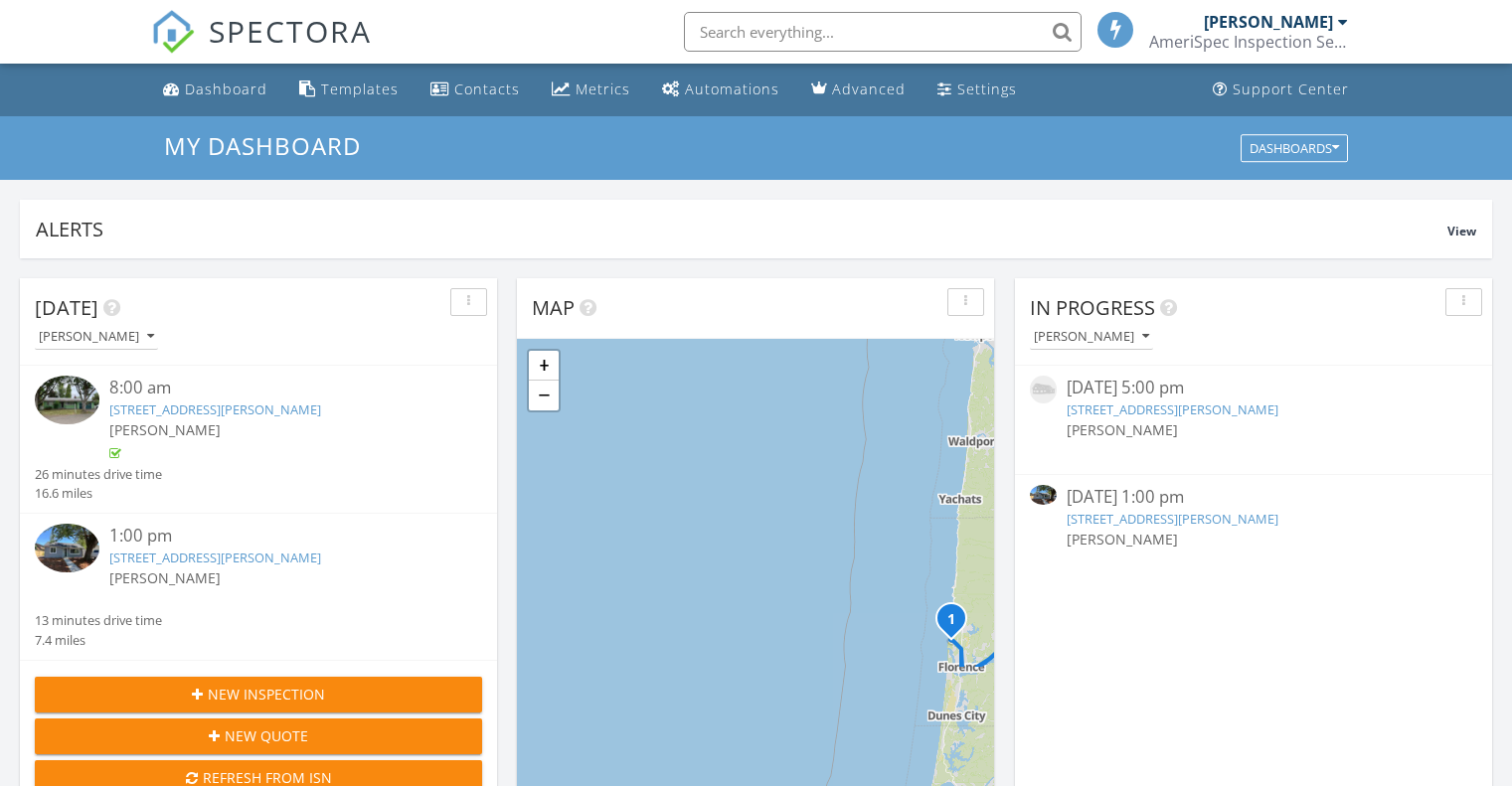 scroll, scrollTop: 103, scrollLeft: 0, axis: vertical 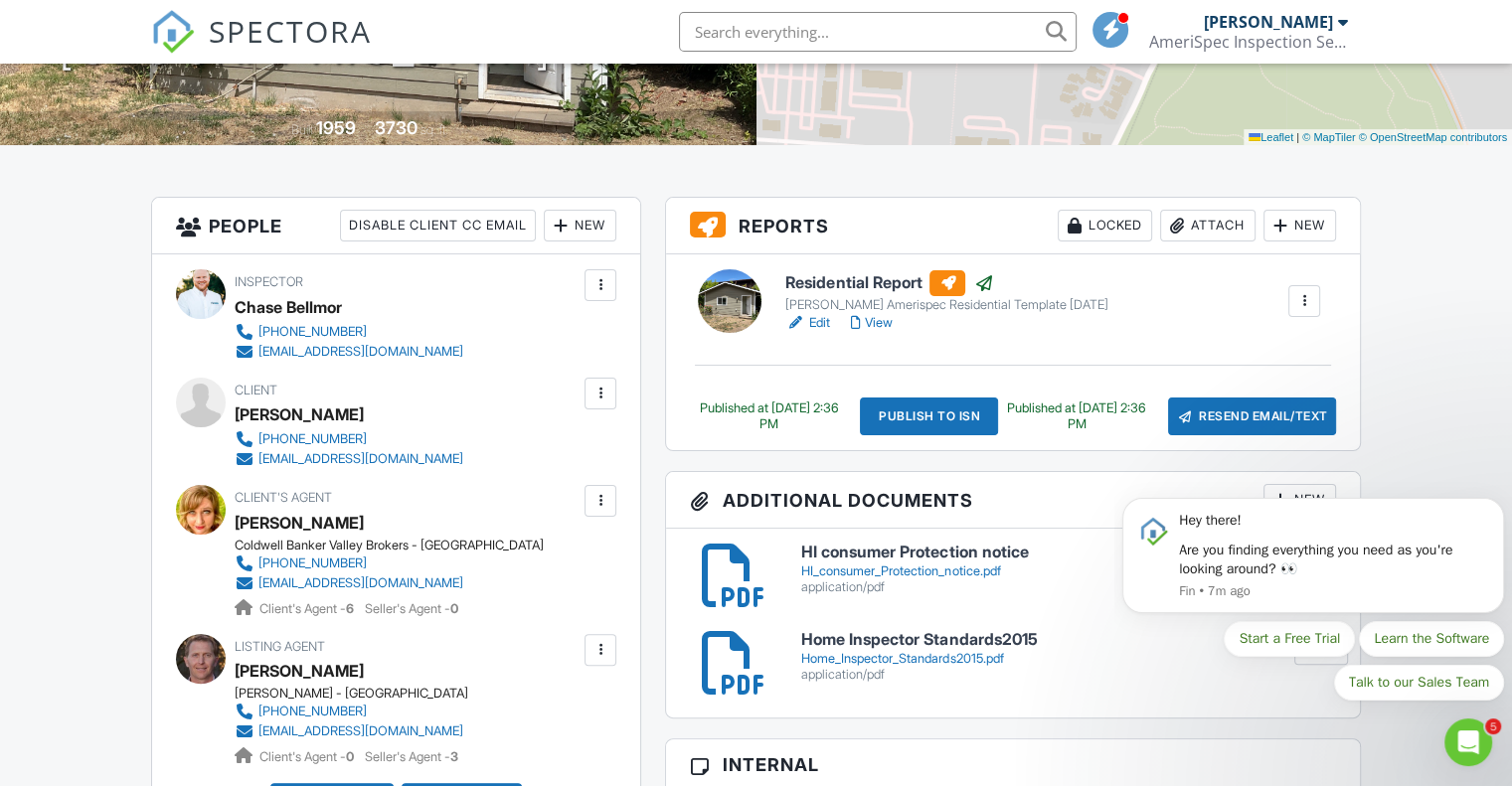 click on "View" at bounding box center (871, 323) 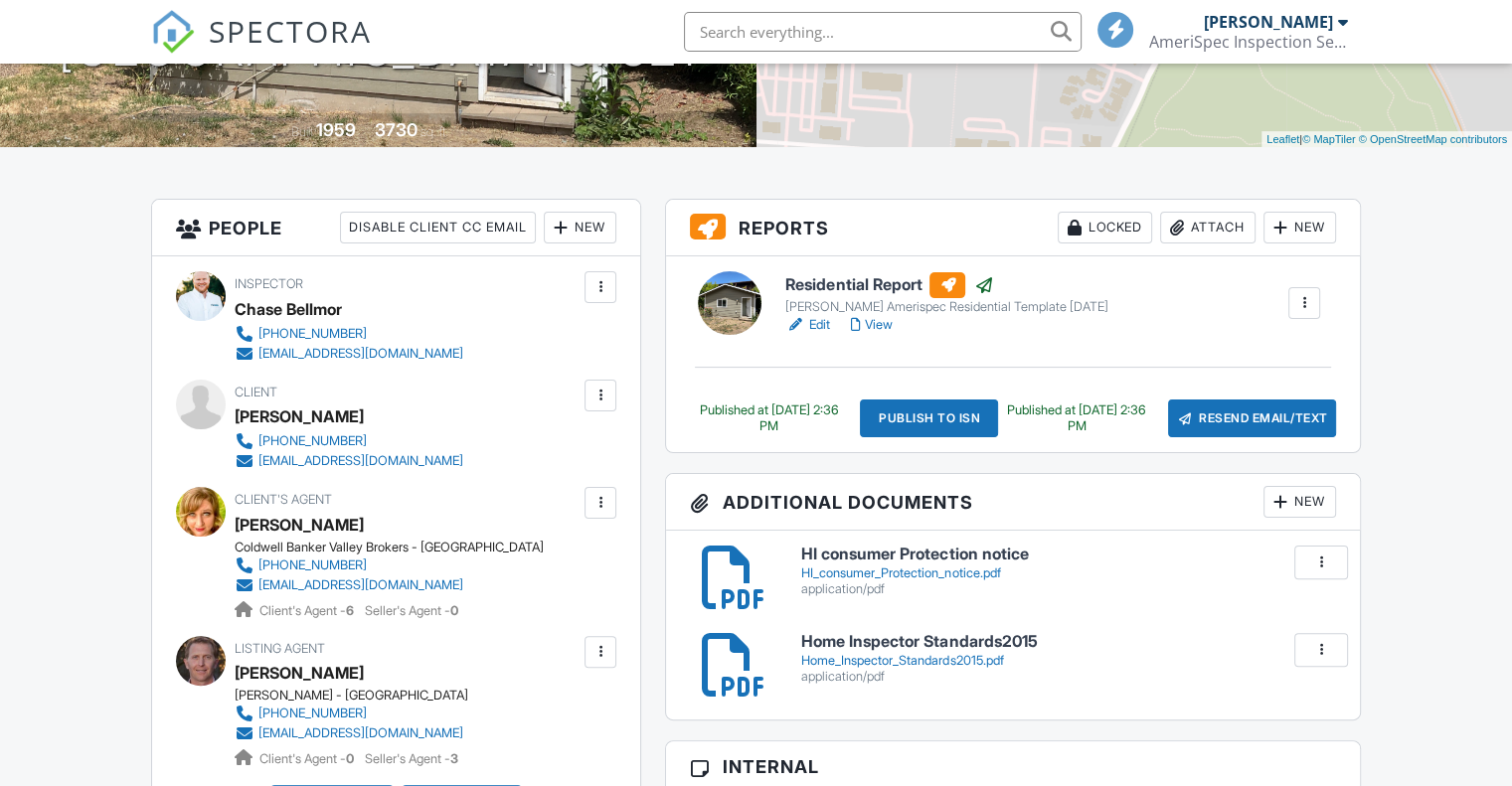 scroll, scrollTop: 384, scrollLeft: 0, axis: vertical 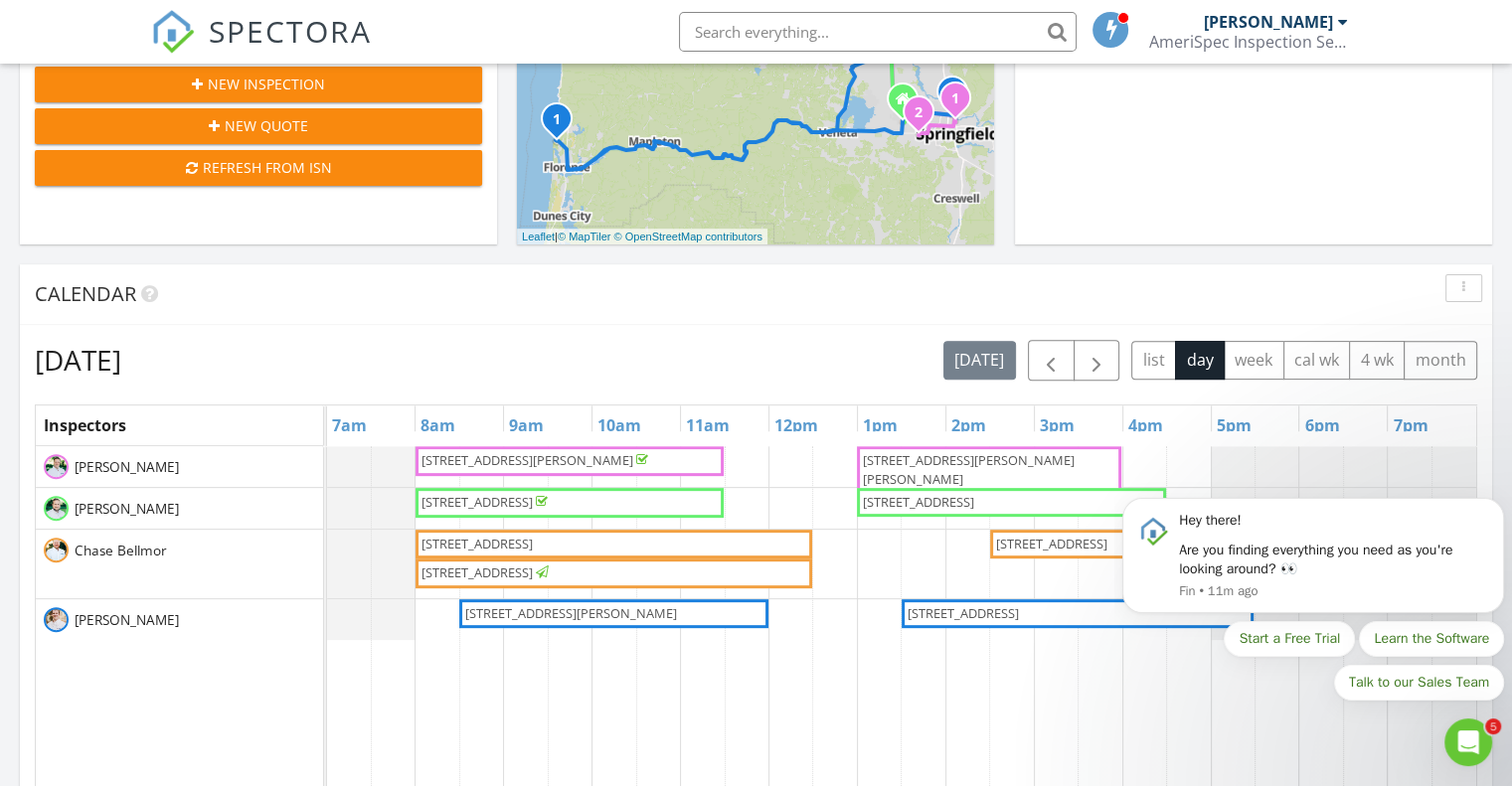 click on "Matt Waddell Josh Tendick Chase Bellmor Trevor Fleming" at bounding box center [187, 830] 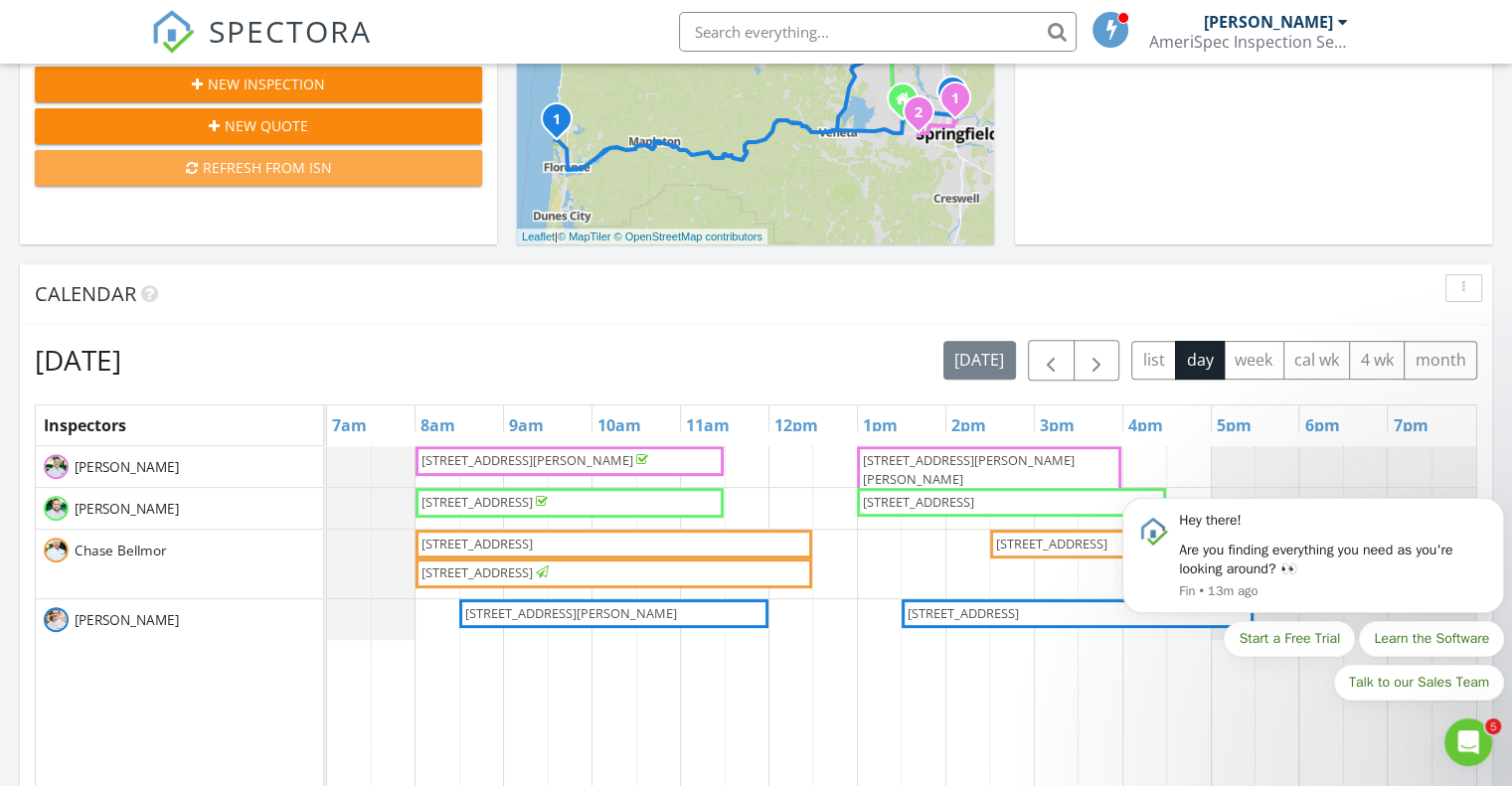 click on "Refresh from ISN" at bounding box center [258, 167] 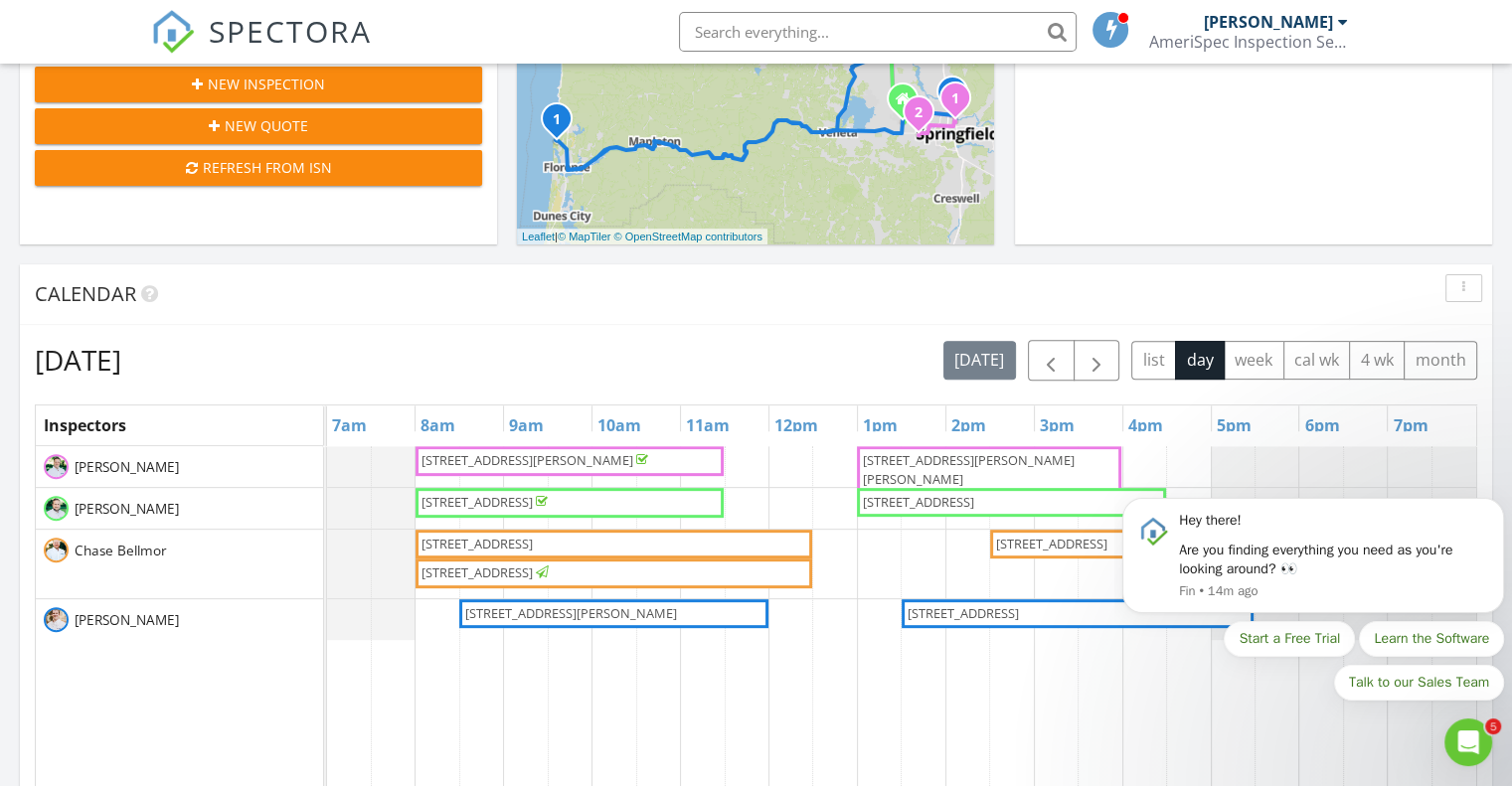 click on "Refresh from ISN" at bounding box center (258, 167) 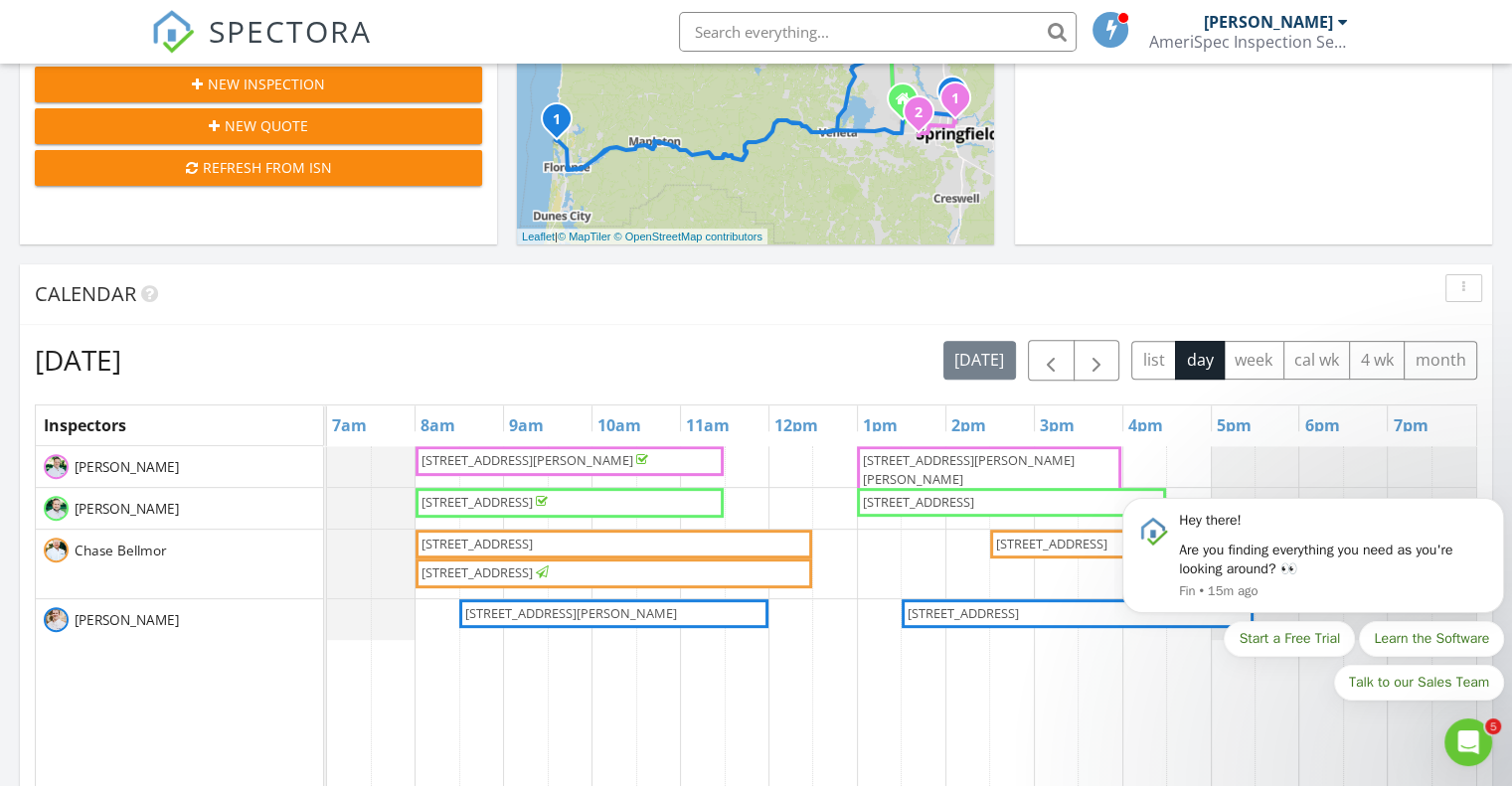click on "Thursday, July 10, 2025 today list day week cal wk 4 wk month Inspectors 7am 8am 9am 10am 11am 12pm 1pm 2pm 3pm 4pm 5pm 6pm 7pm Matt Waddell Josh Tendick Chase Bellmor Trevor Fleming
50 Allen Ave, Springfield 97477
1489 McKinley Ct, Eugene 97402
5425 SW Willow Ave, Corvallis 97333
3136 NW Autumn St, Corvallis 97330
1083 8th Ave SW (ADU), Albany 97321" at bounding box center [756, 777] 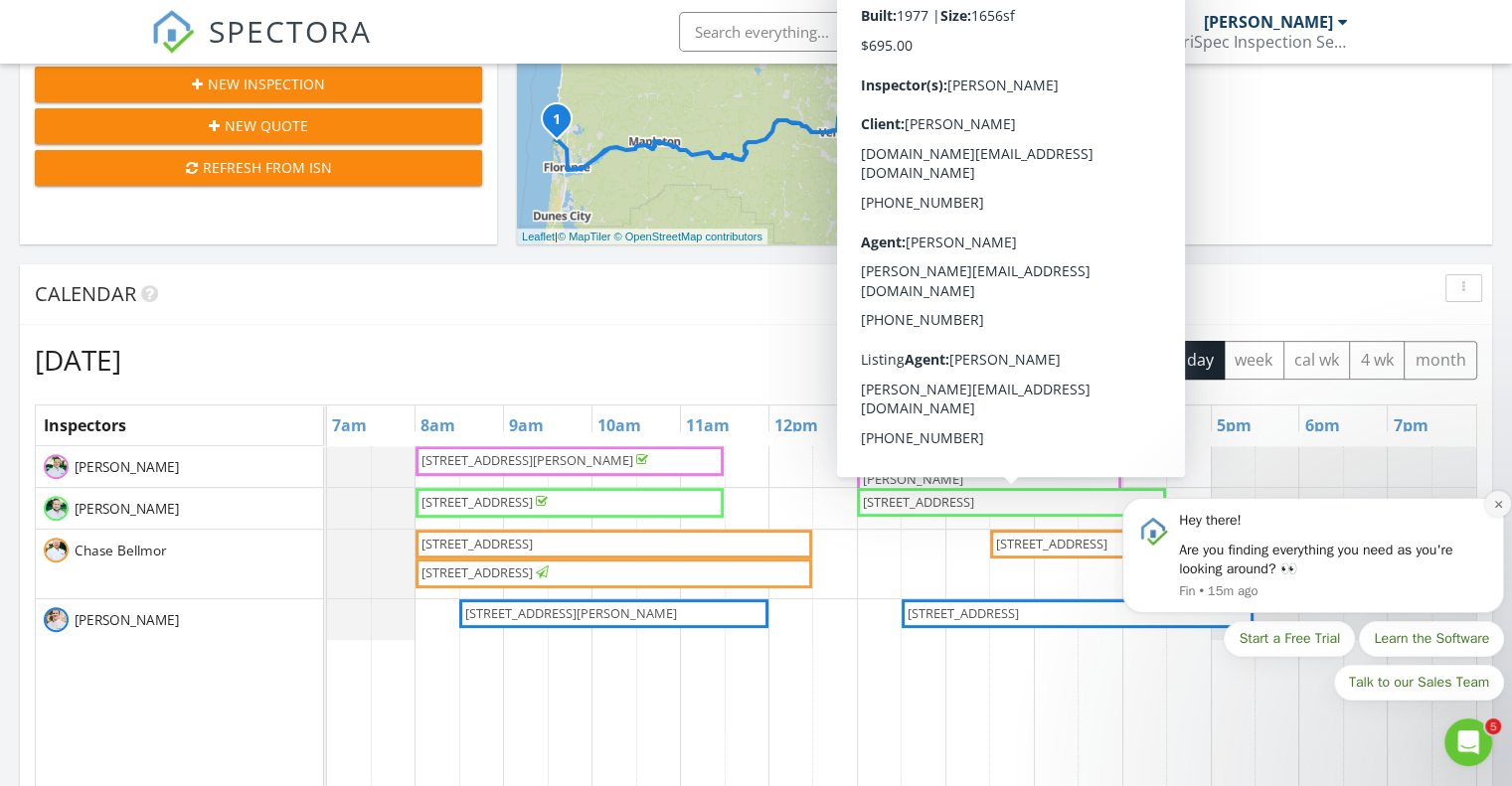 click 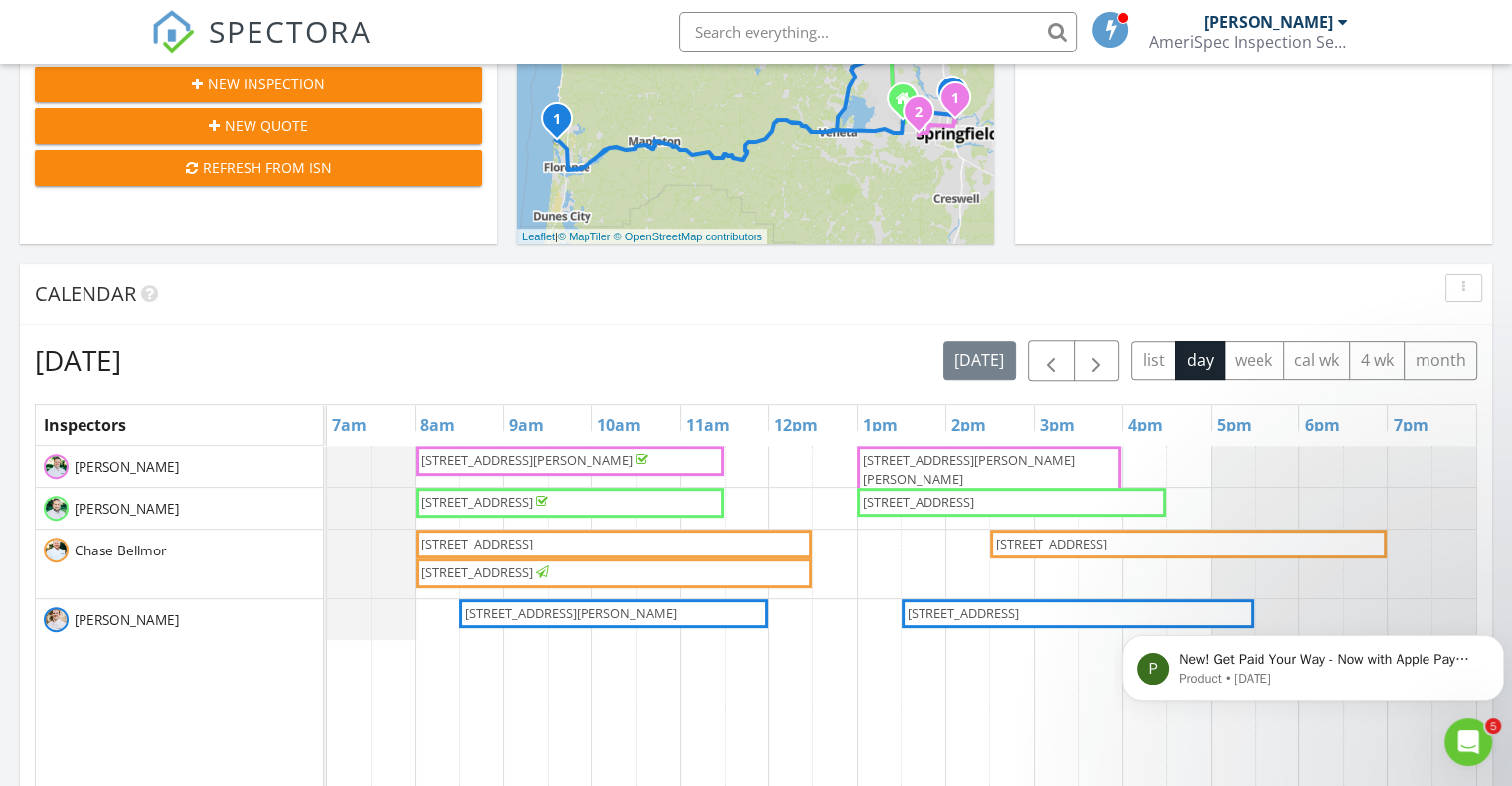 click on "Calendar" at bounding box center [741, 294] 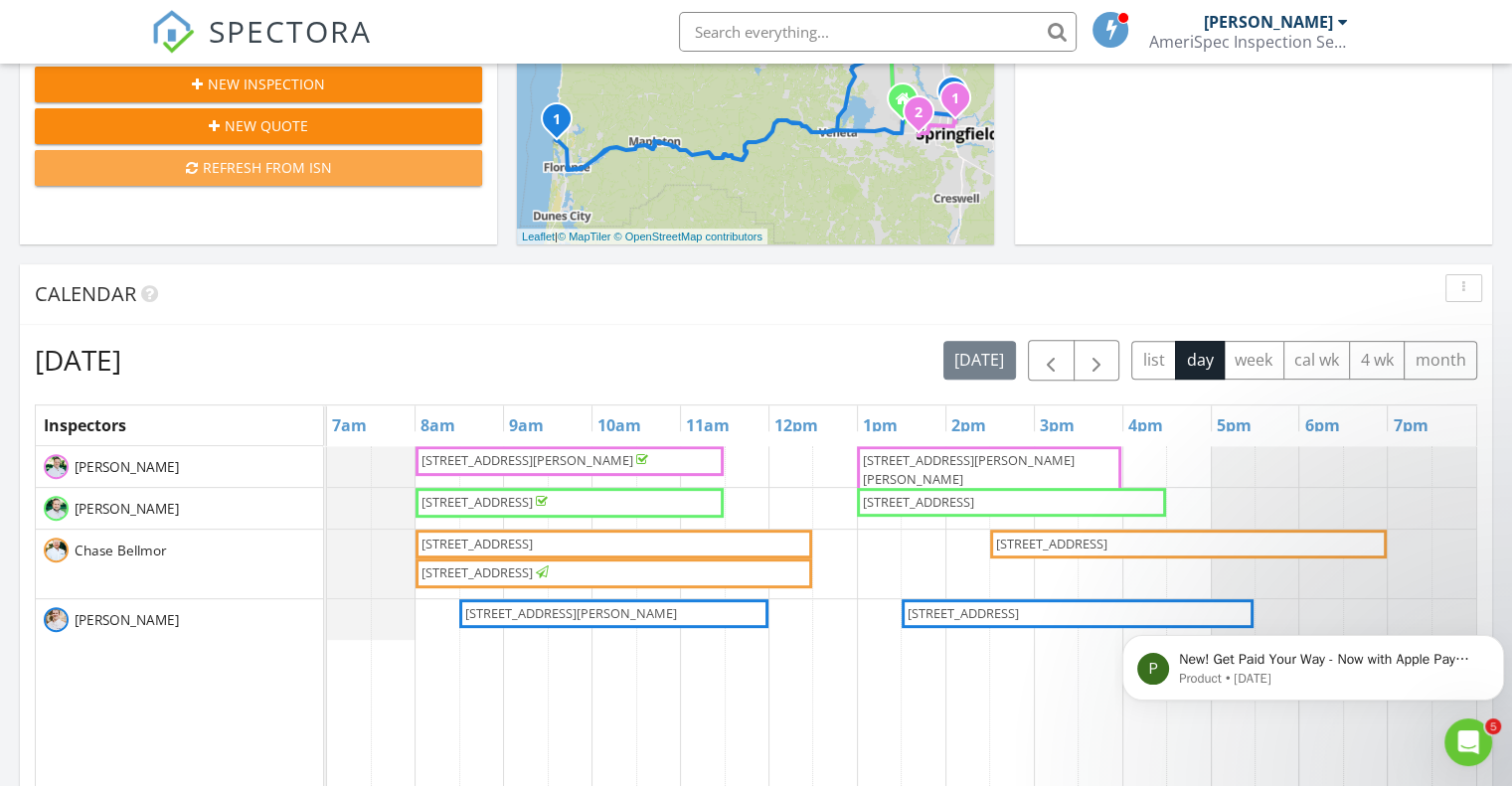 click on "Refresh from ISN" at bounding box center [258, 167] 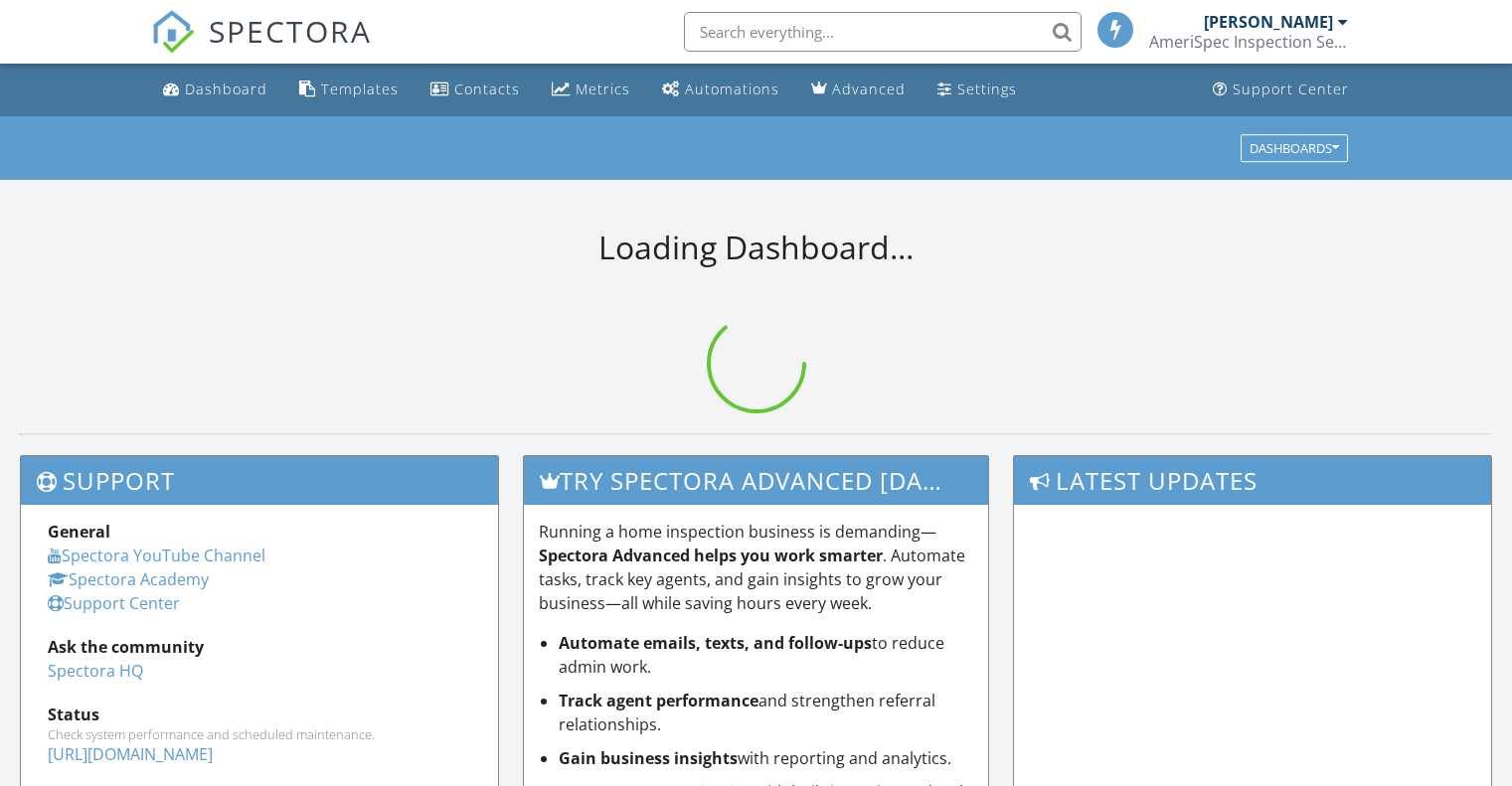 scroll, scrollTop: 0, scrollLeft: 0, axis: both 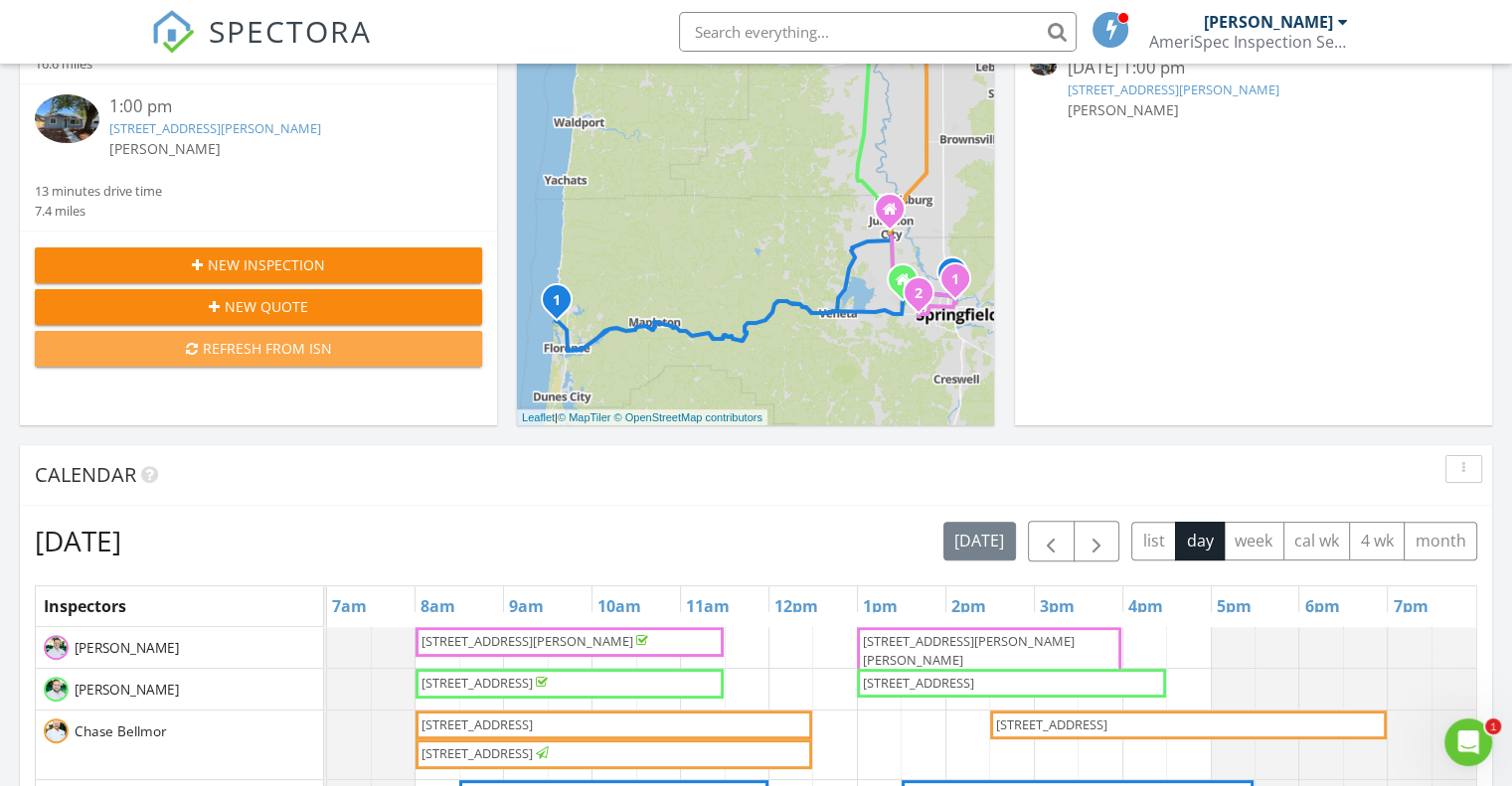 click on "Refresh from ISN" at bounding box center [258, 348] 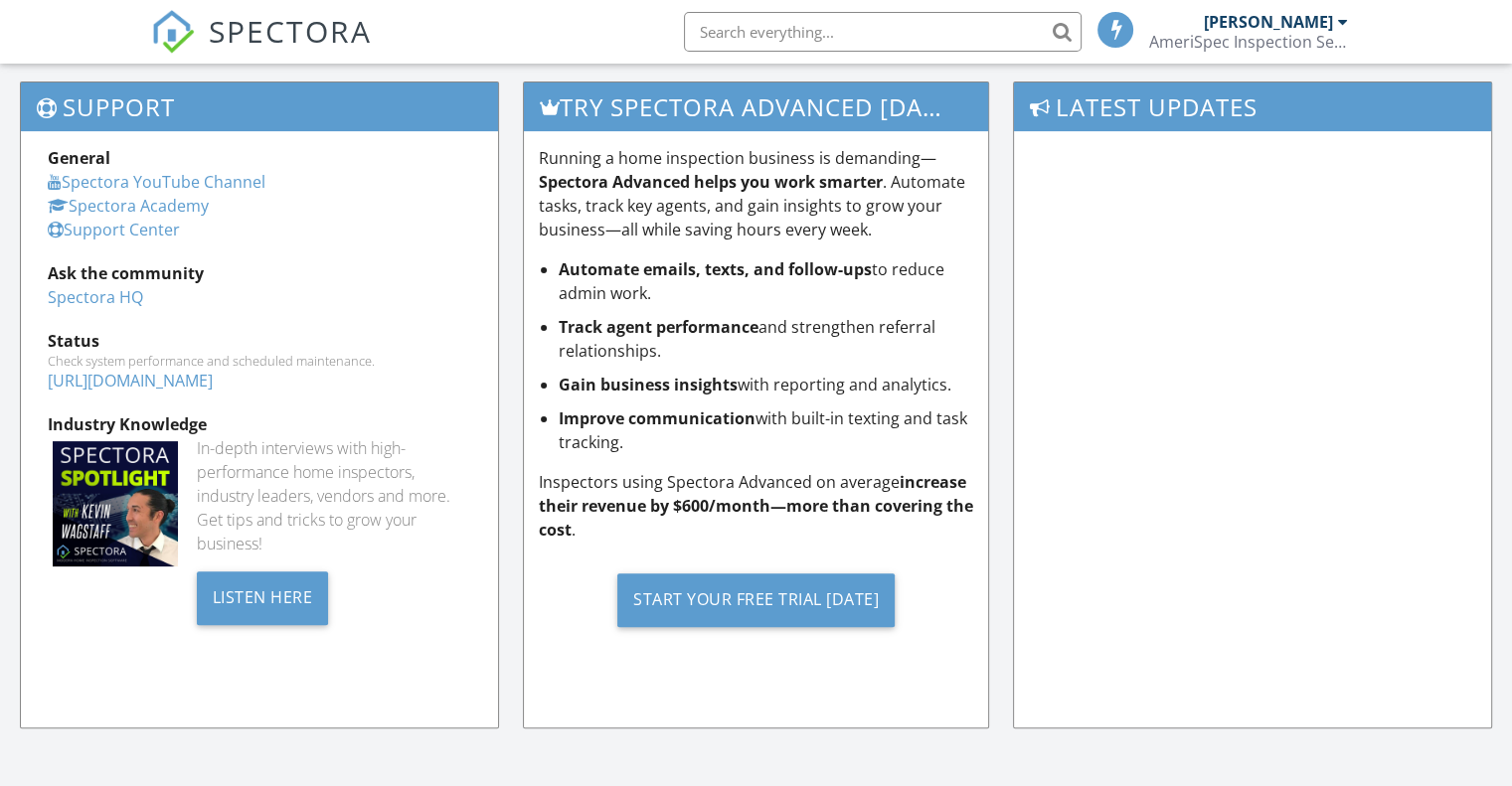 scroll, scrollTop: 0, scrollLeft: 0, axis: both 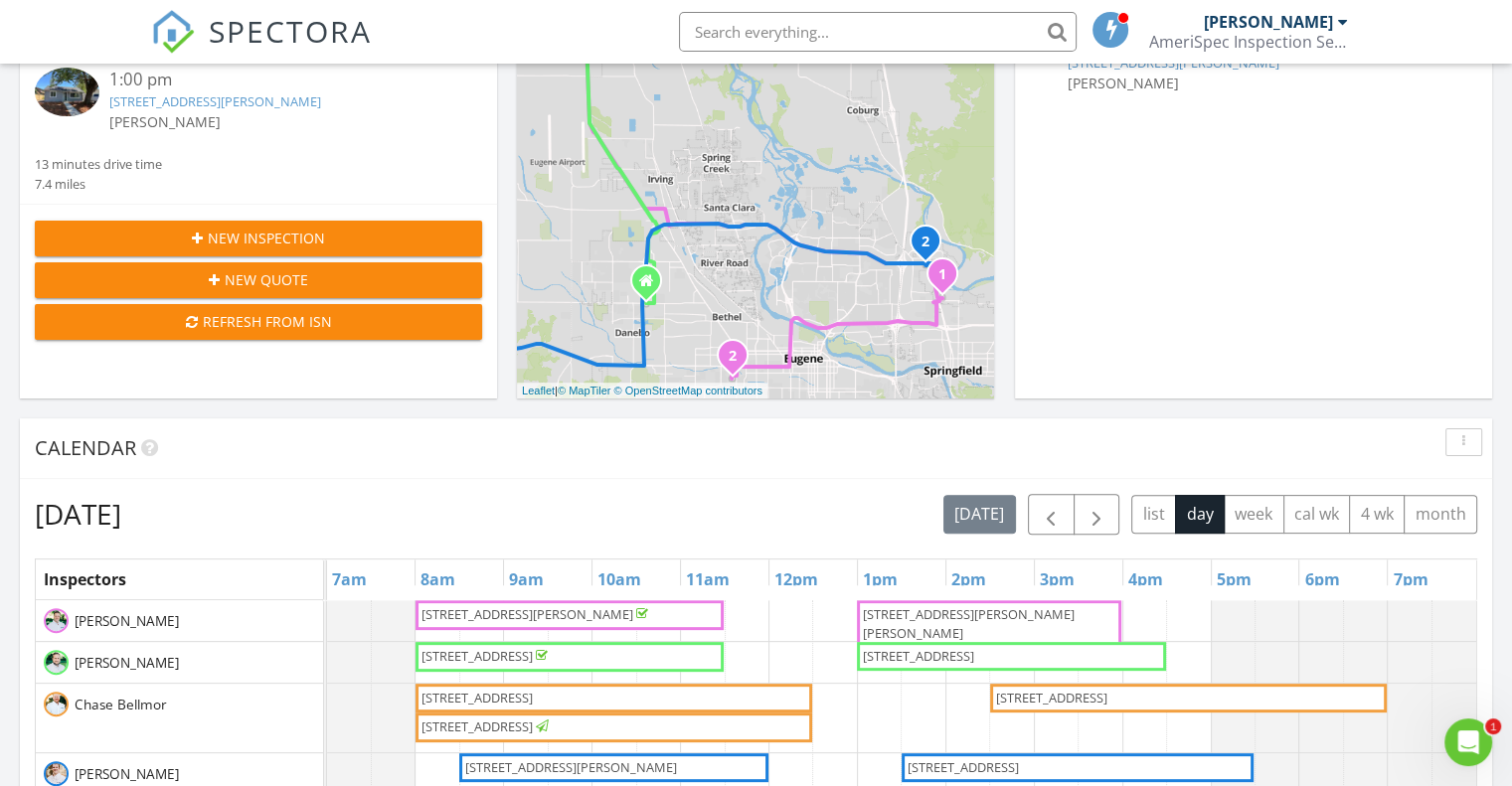 click on "[STREET_ADDRESS]" at bounding box center (1052, 698) 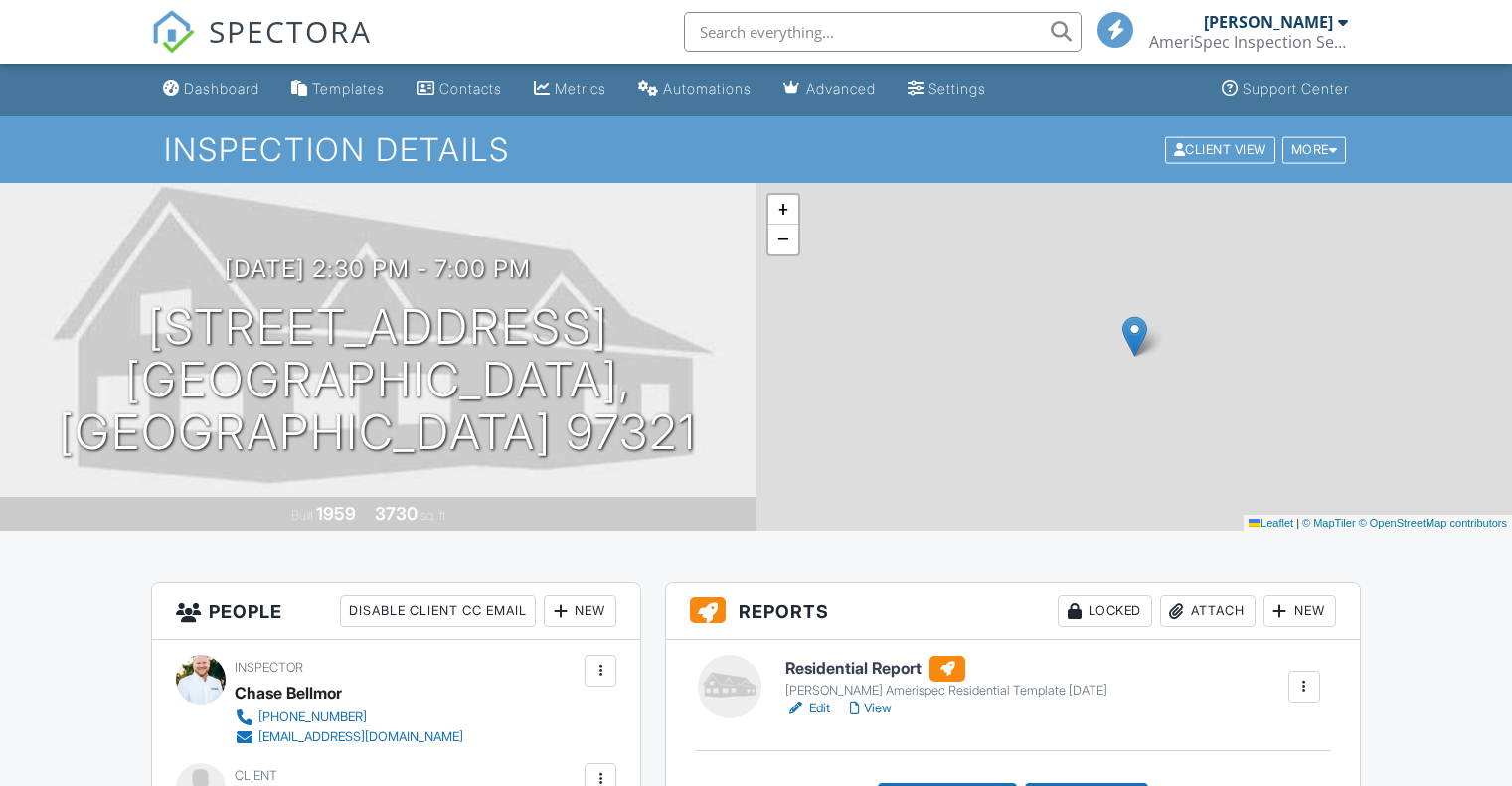 scroll, scrollTop: 0, scrollLeft: 0, axis: both 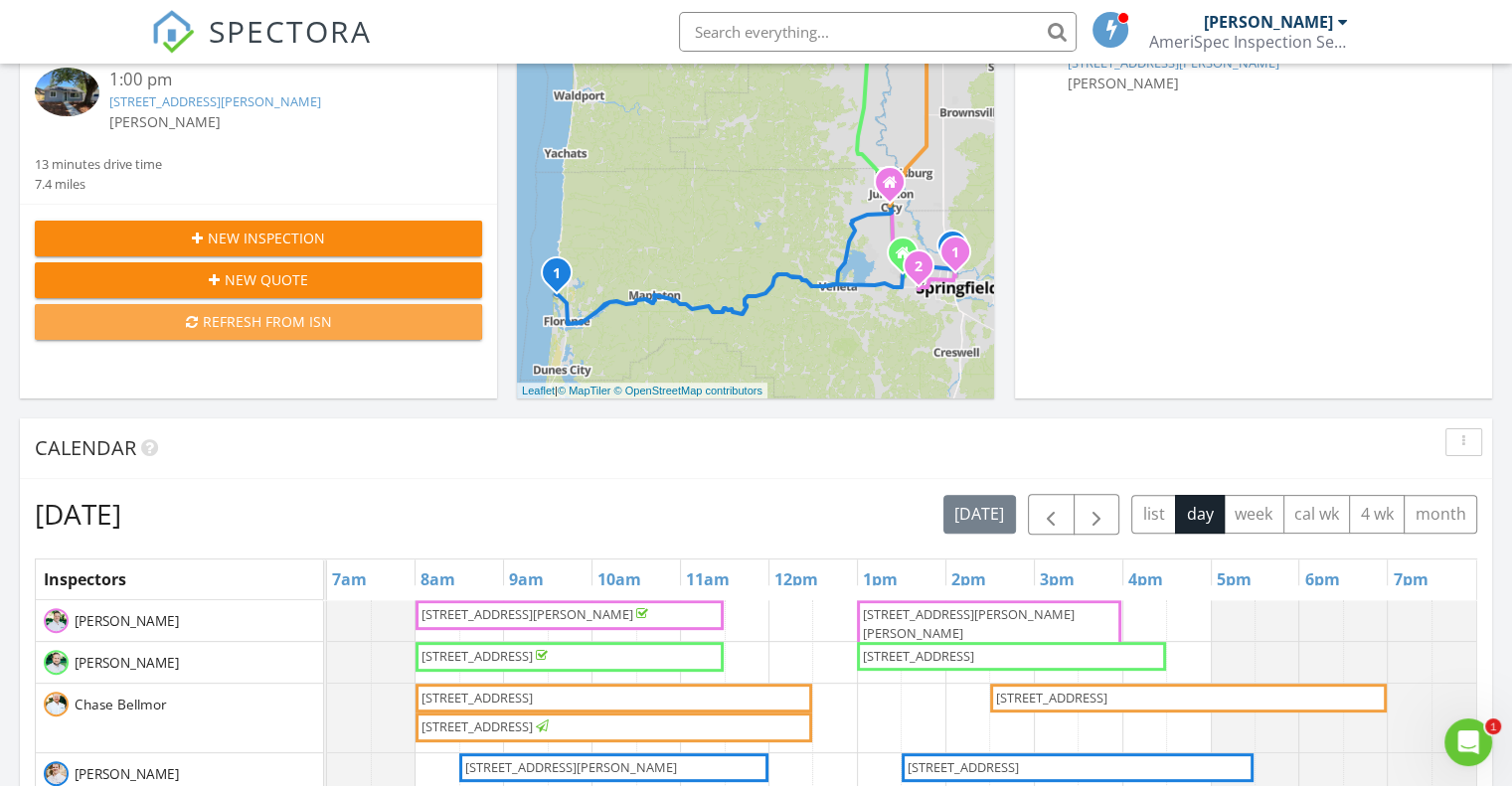 click on "Refresh from ISN" at bounding box center [258, 321] 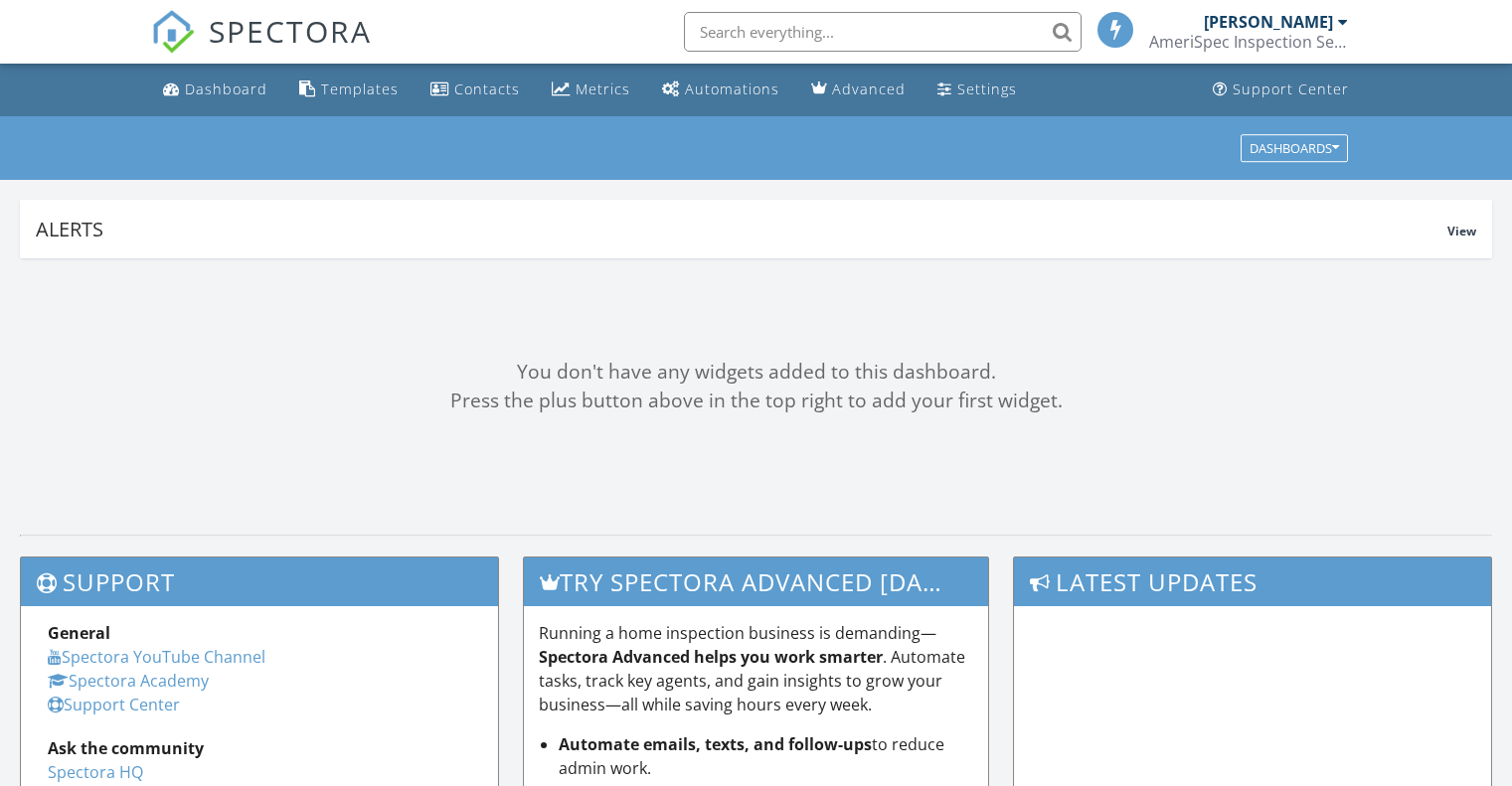 scroll, scrollTop: 355, scrollLeft: 0, axis: vertical 